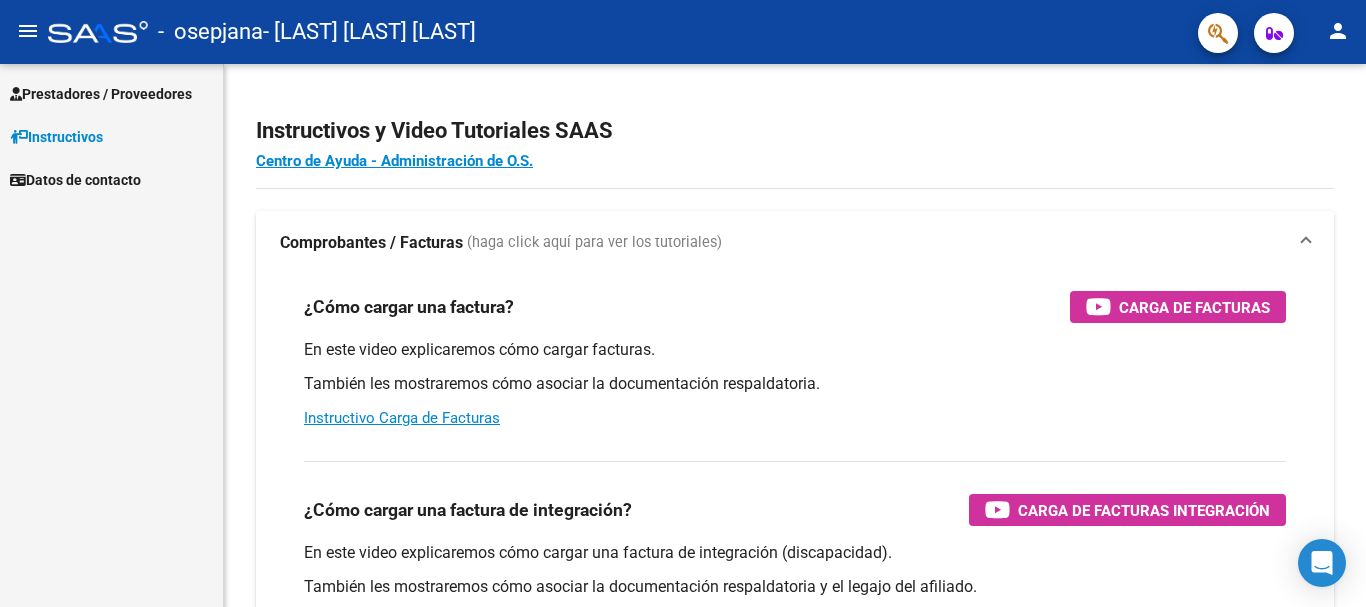 scroll, scrollTop: 0, scrollLeft: 0, axis: both 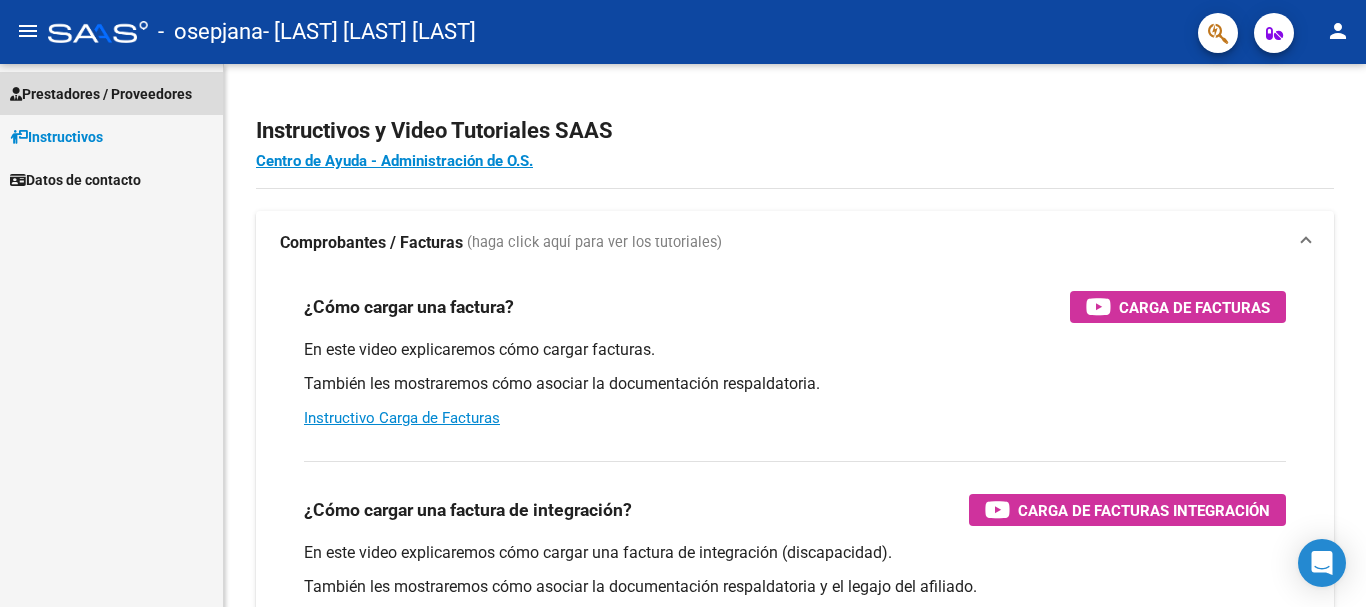 click on "Prestadores / Proveedores" at bounding box center (101, 94) 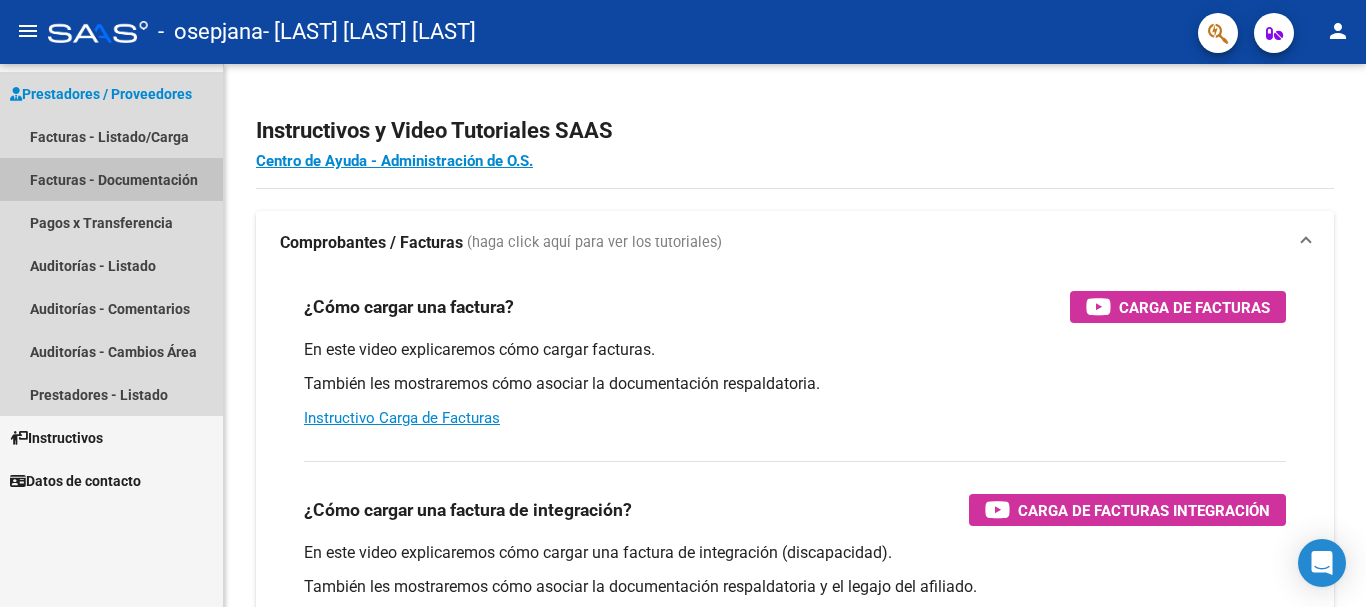 click on "Facturas - Documentación" at bounding box center (111, 179) 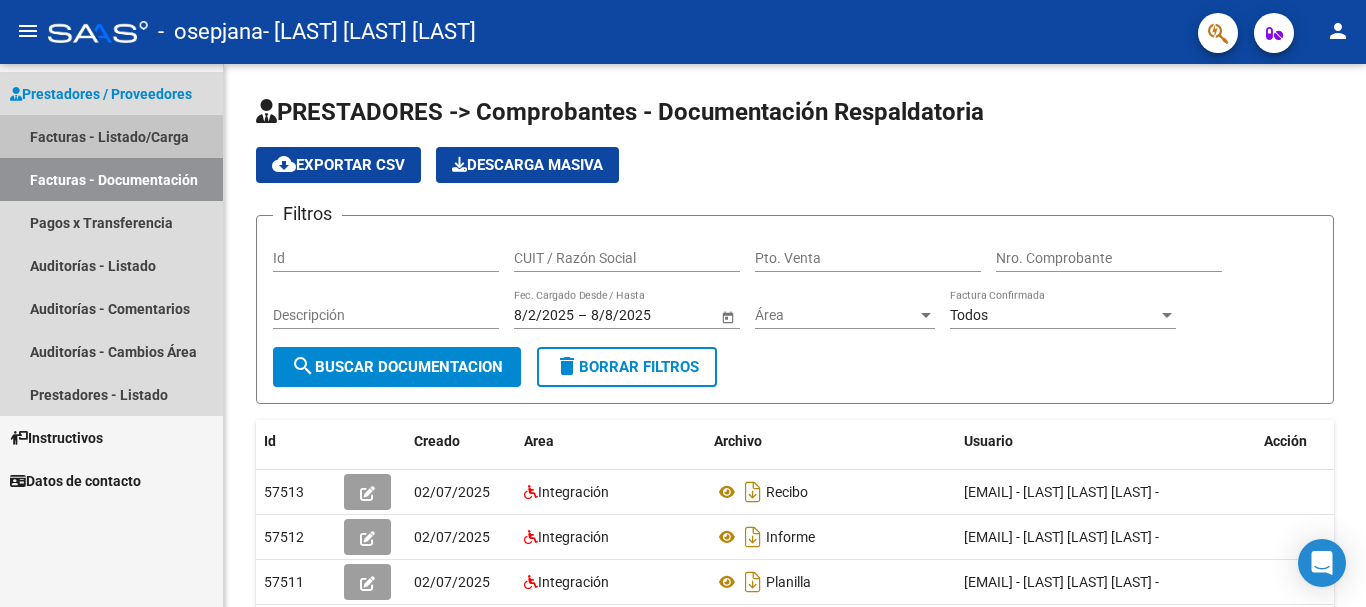click on "Facturas - Listado/Carga" at bounding box center (111, 136) 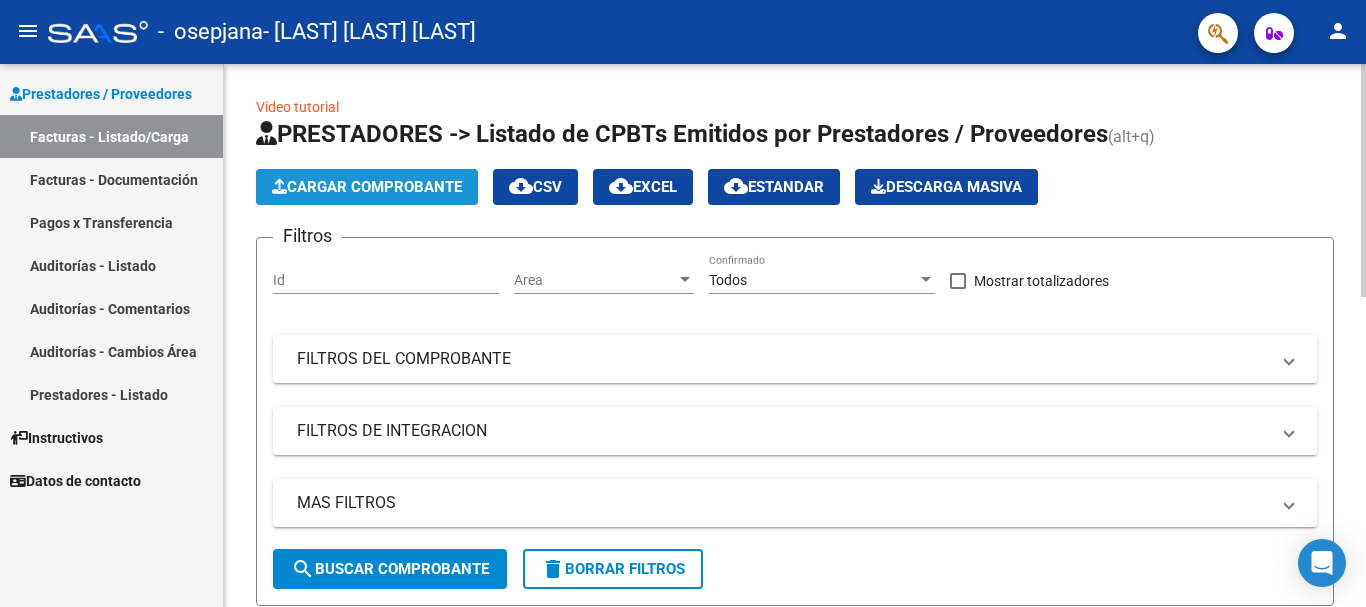 click on "Cargar Comprobante" 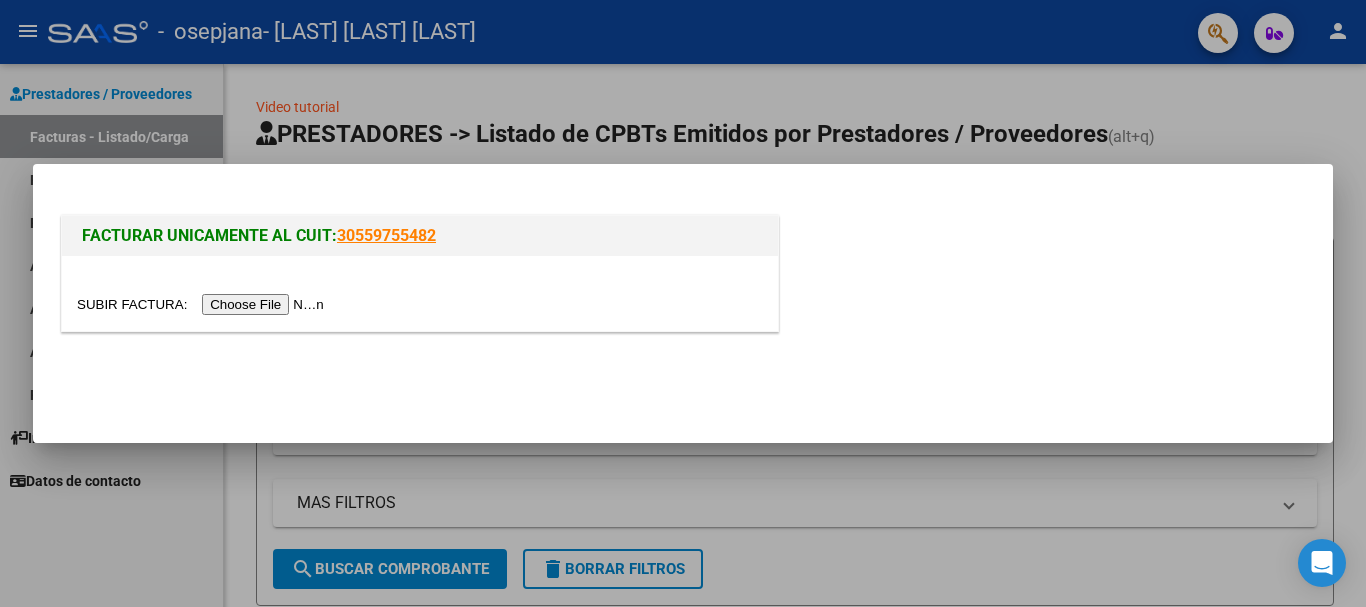 click at bounding box center (203, 304) 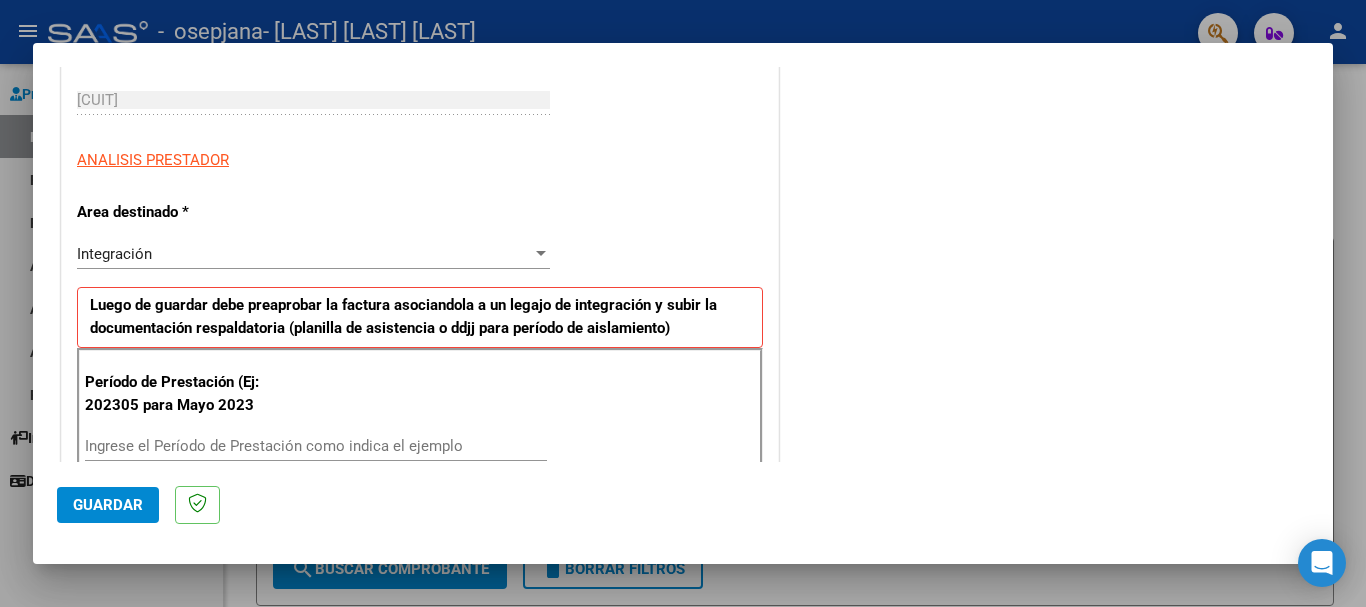 scroll, scrollTop: 400, scrollLeft: 0, axis: vertical 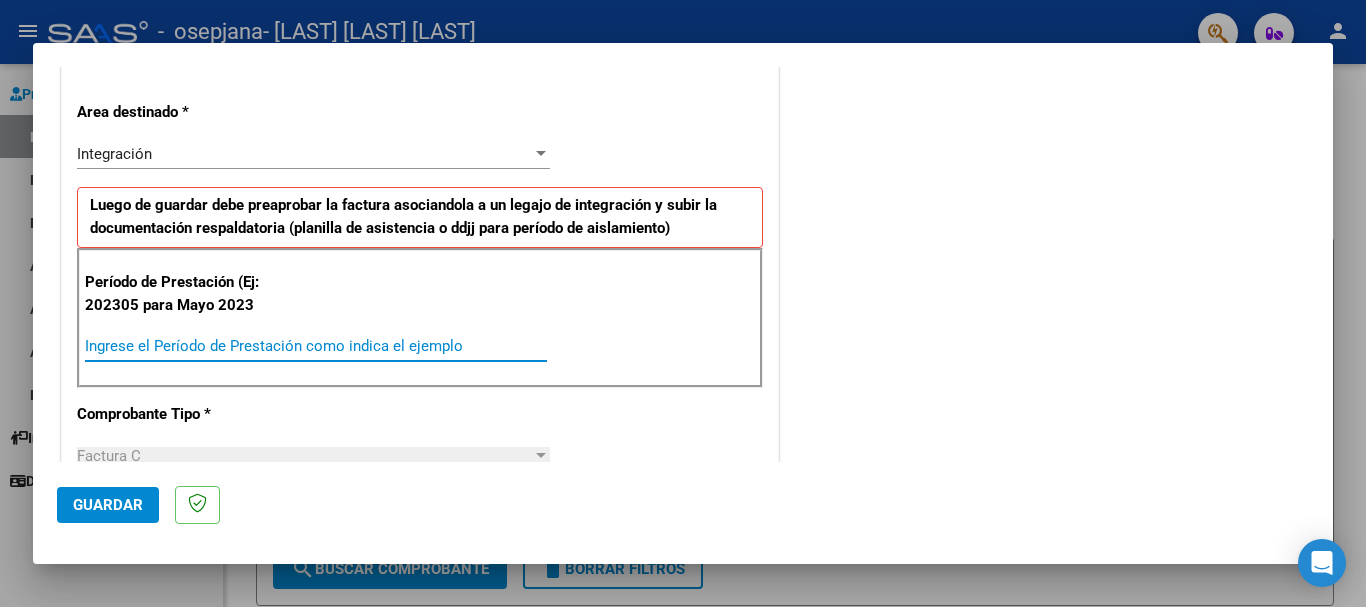 click on "Ingrese el Período de Prestación como indica el ejemplo" at bounding box center [316, 346] 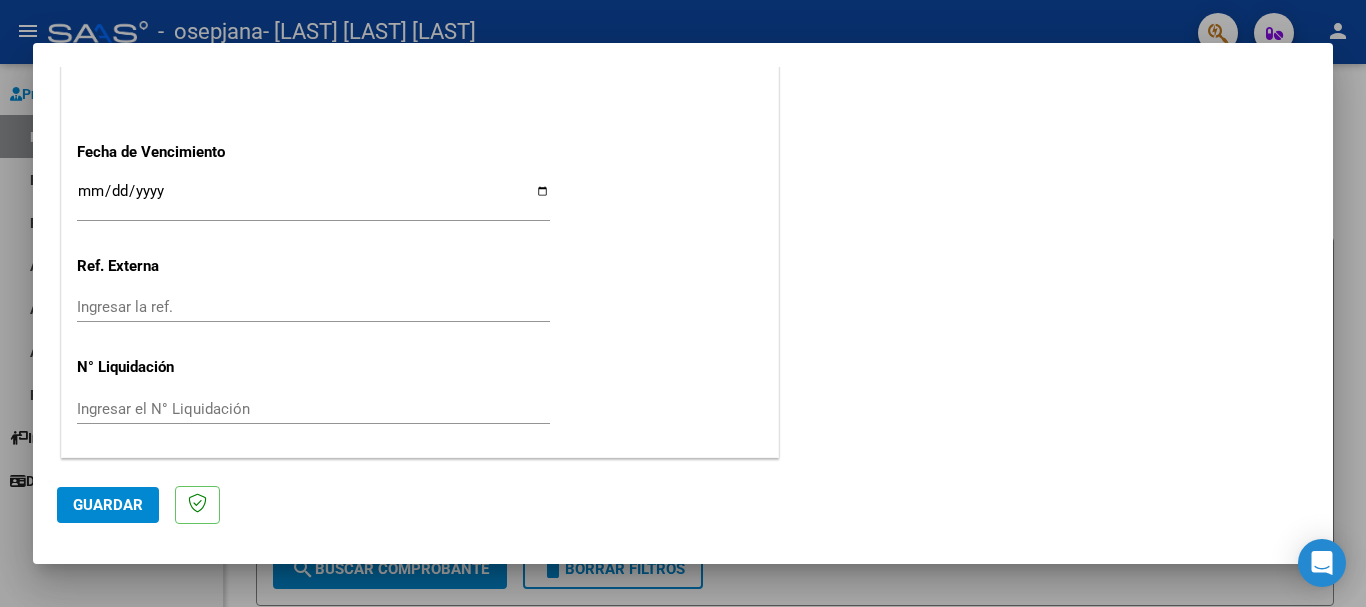 scroll, scrollTop: 1327, scrollLeft: 0, axis: vertical 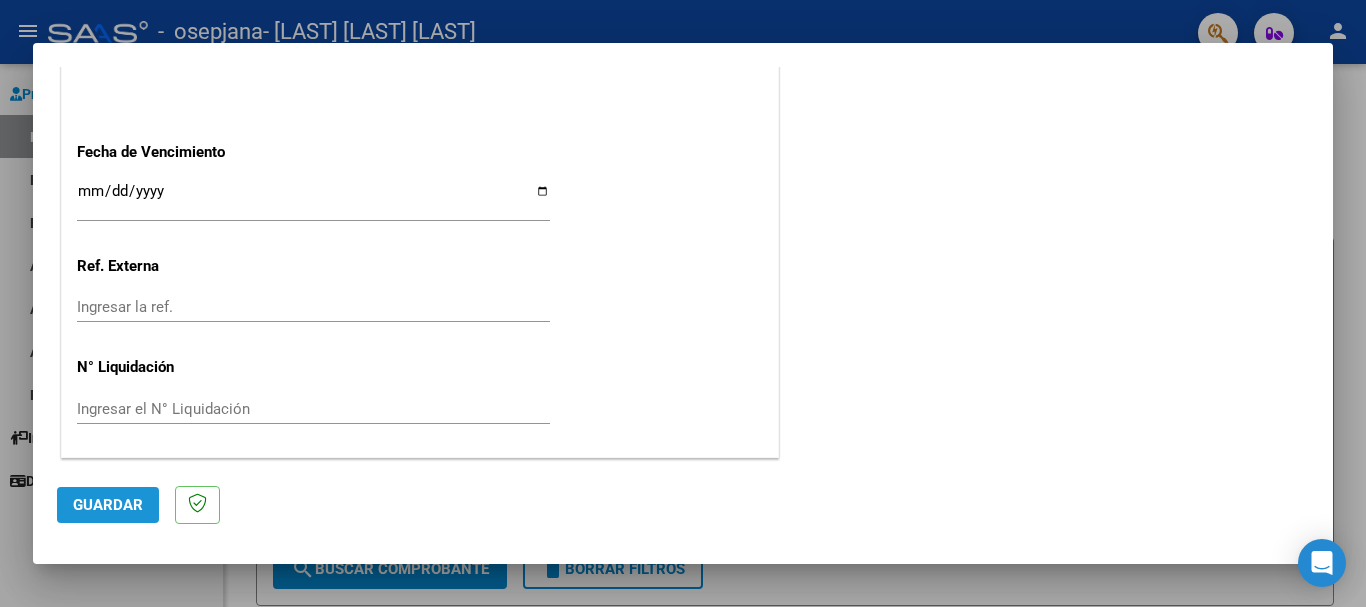 click on "Guardar" 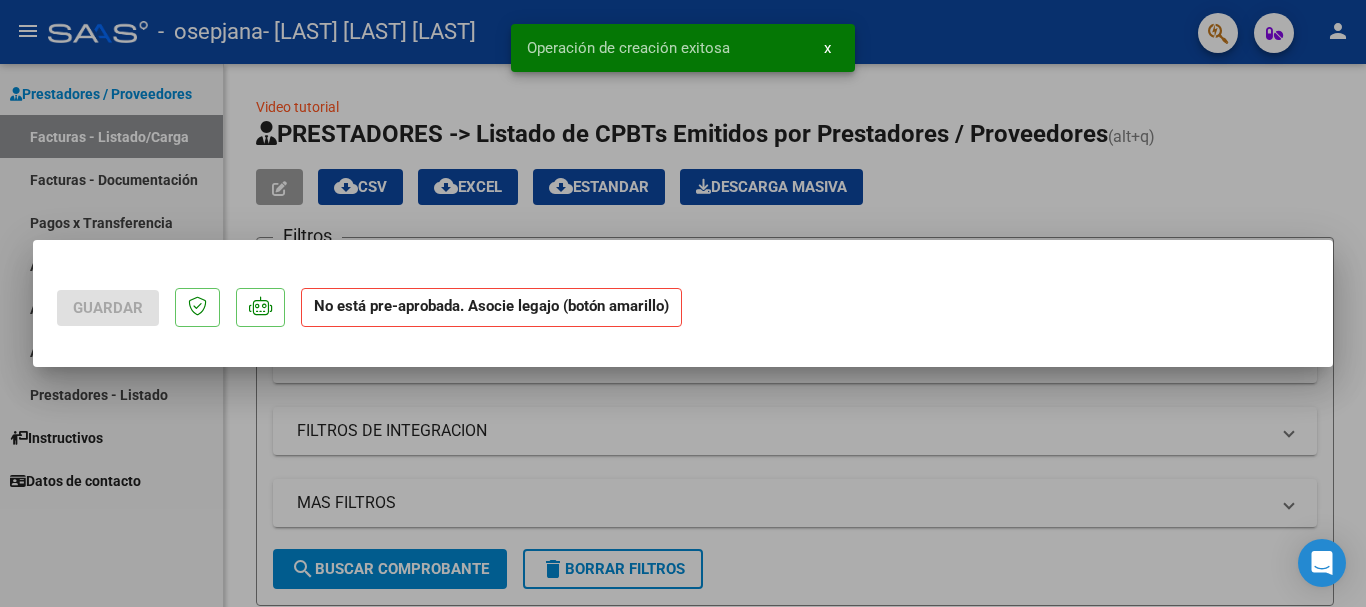 scroll, scrollTop: 0, scrollLeft: 0, axis: both 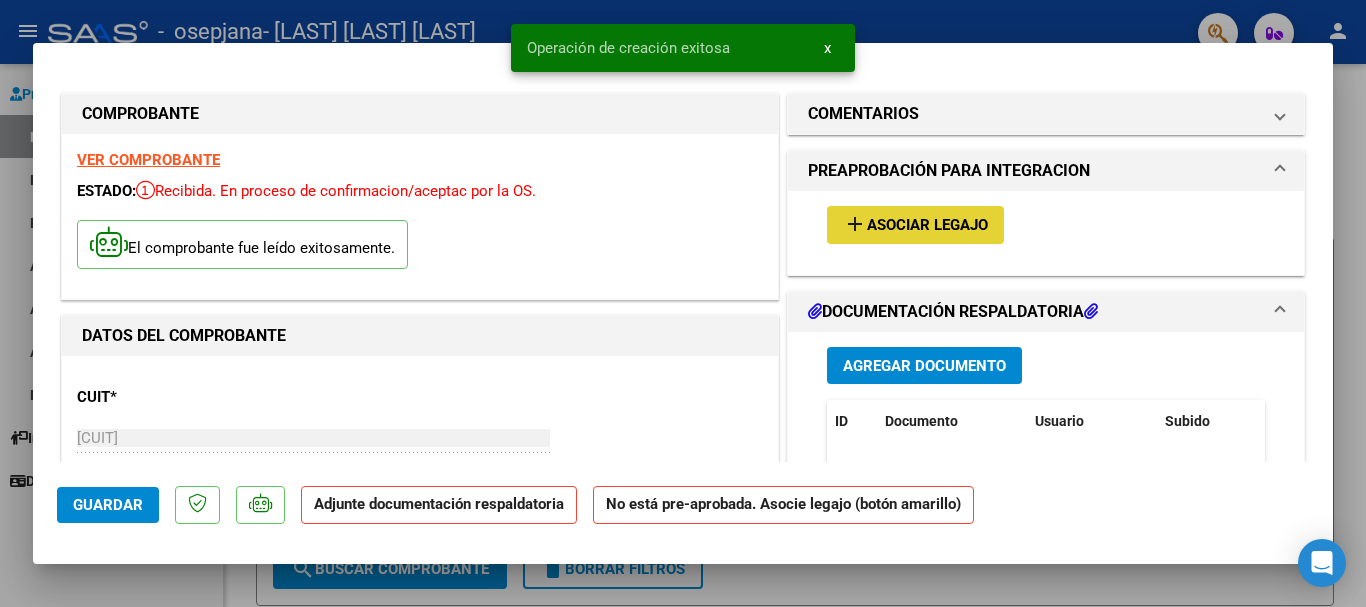 click on "Asociar Legajo" at bounding box center (927, 226) 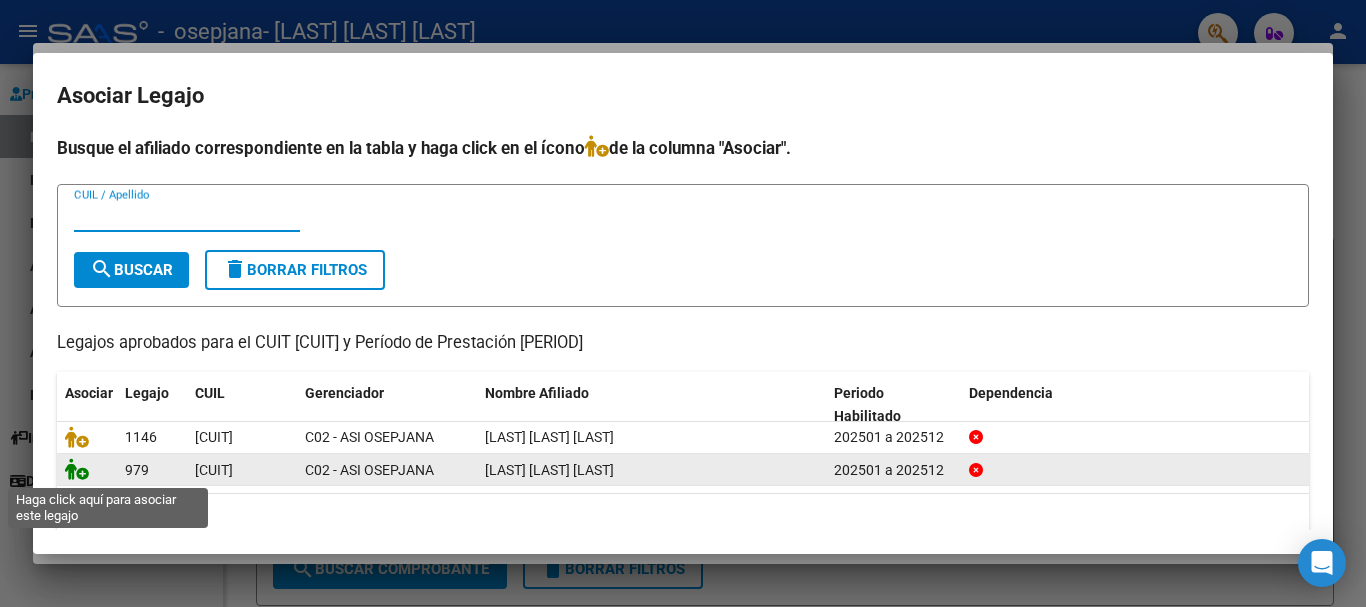 click 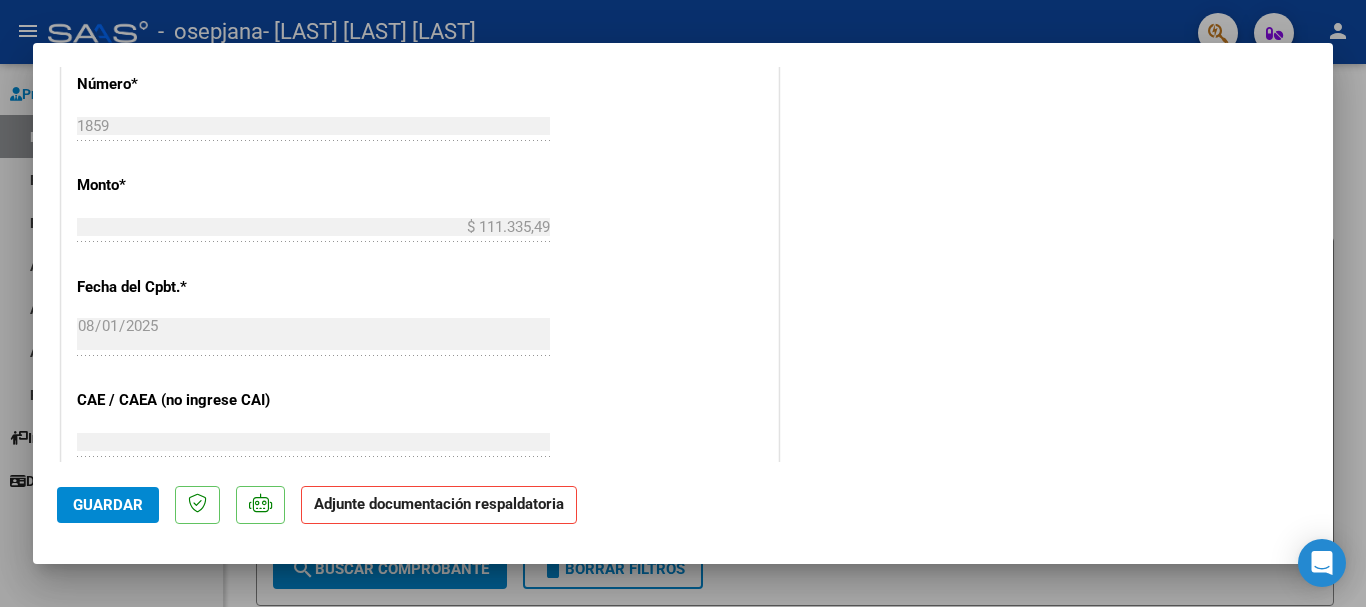 scroll, scrollTop: 300, scrollLeft: 0, axis: vertical 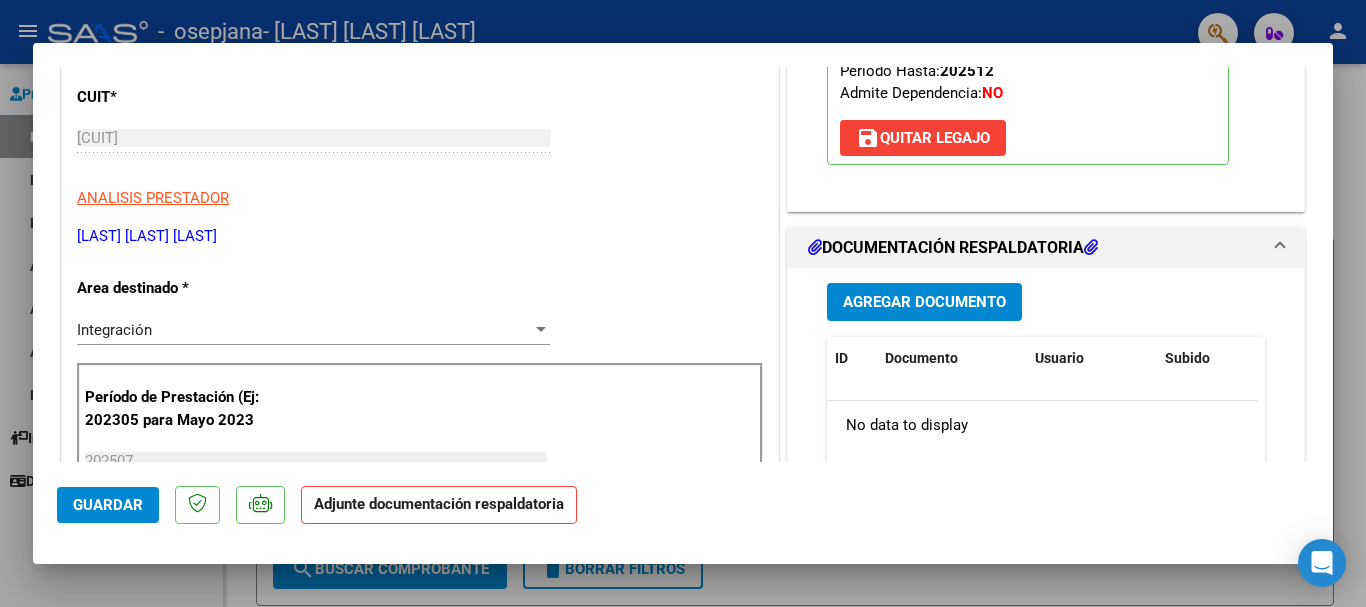 click on "Agregar Documento" at bounding box center (924, 303) 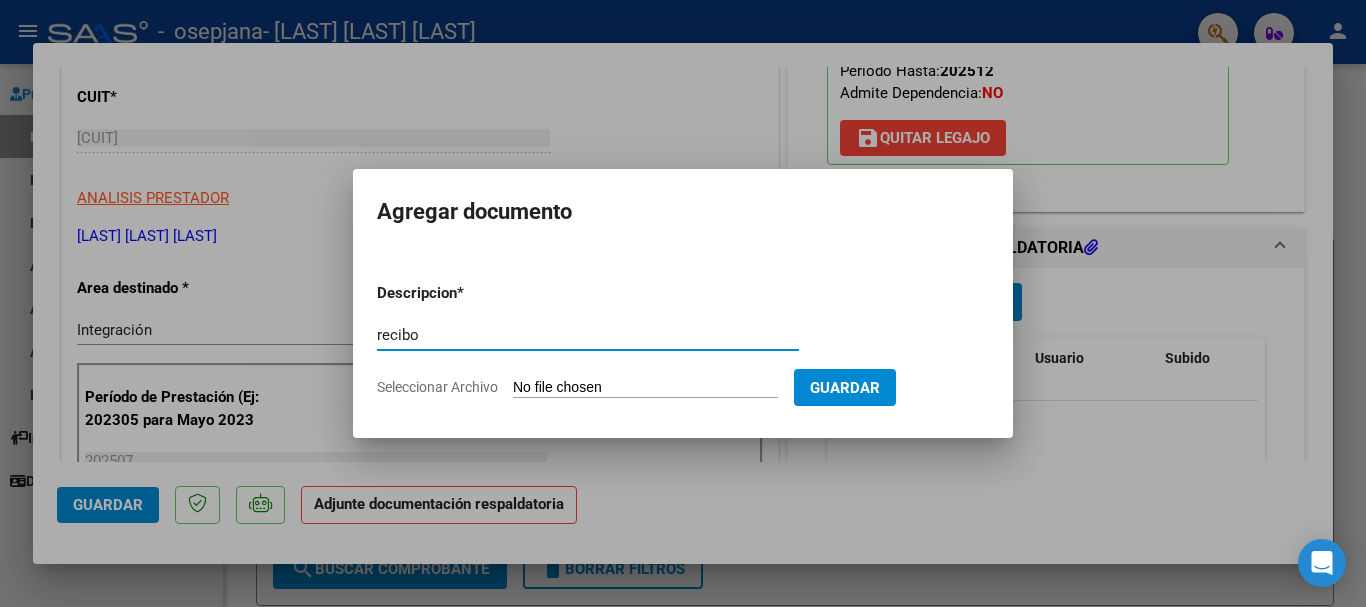 type on "recibo" 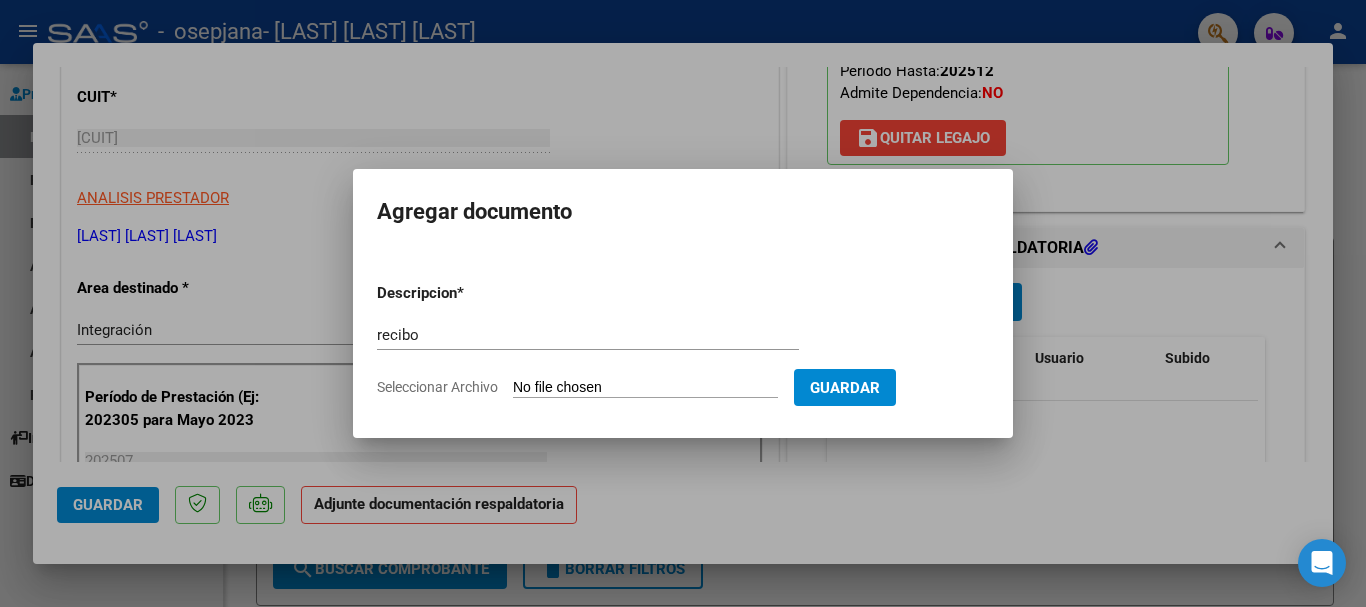 click on "Descripcion  *   recibo Escriba aquí una descripcion  Seleccionar Archivo Guardar" at bounding box center (683, 340) 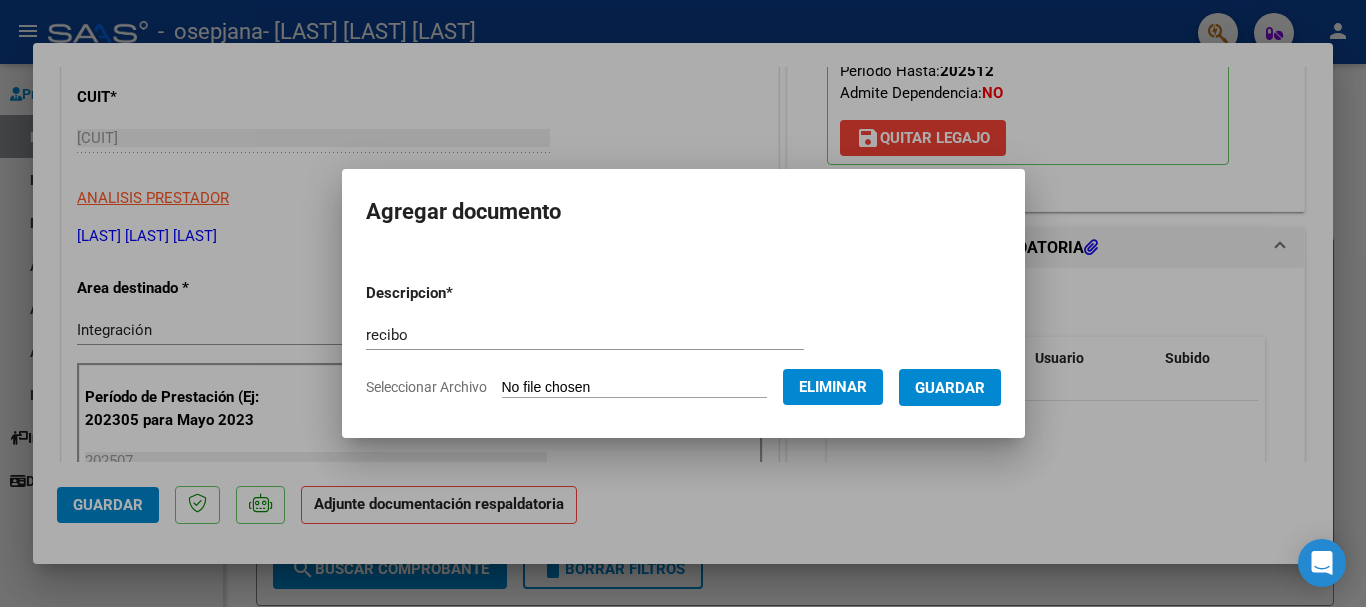 click on "Guardar" at bounding box center (950, 388) 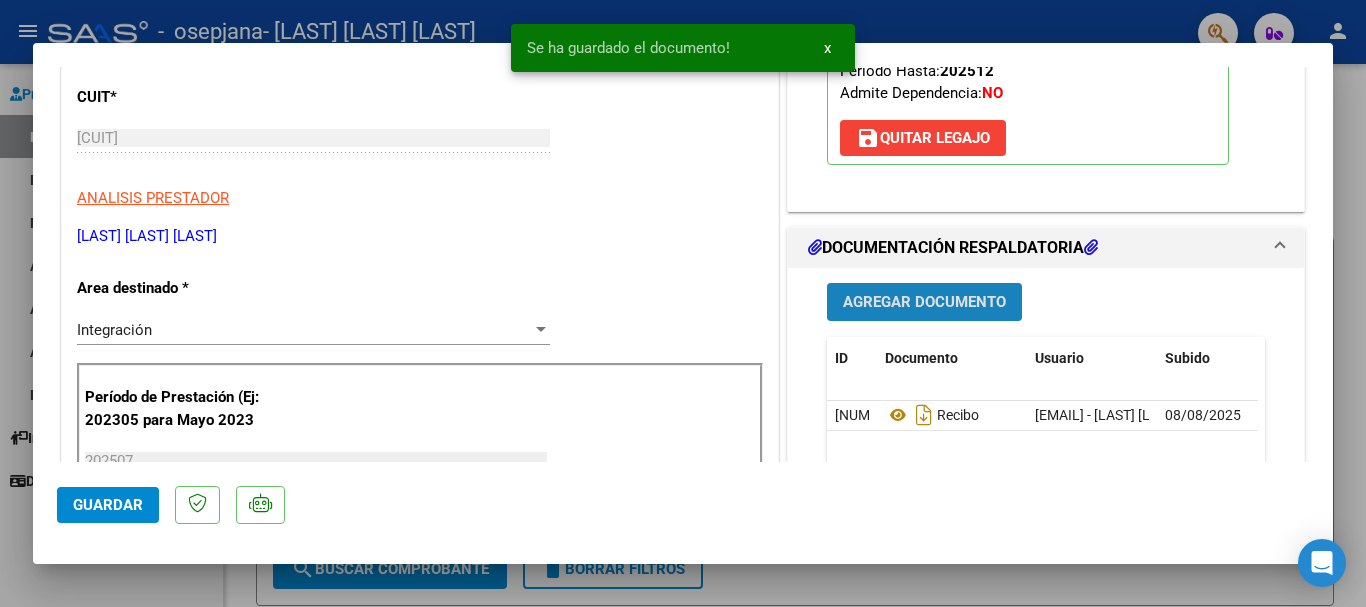 click on "Agregar Documento" at bounding box center [924, 303] 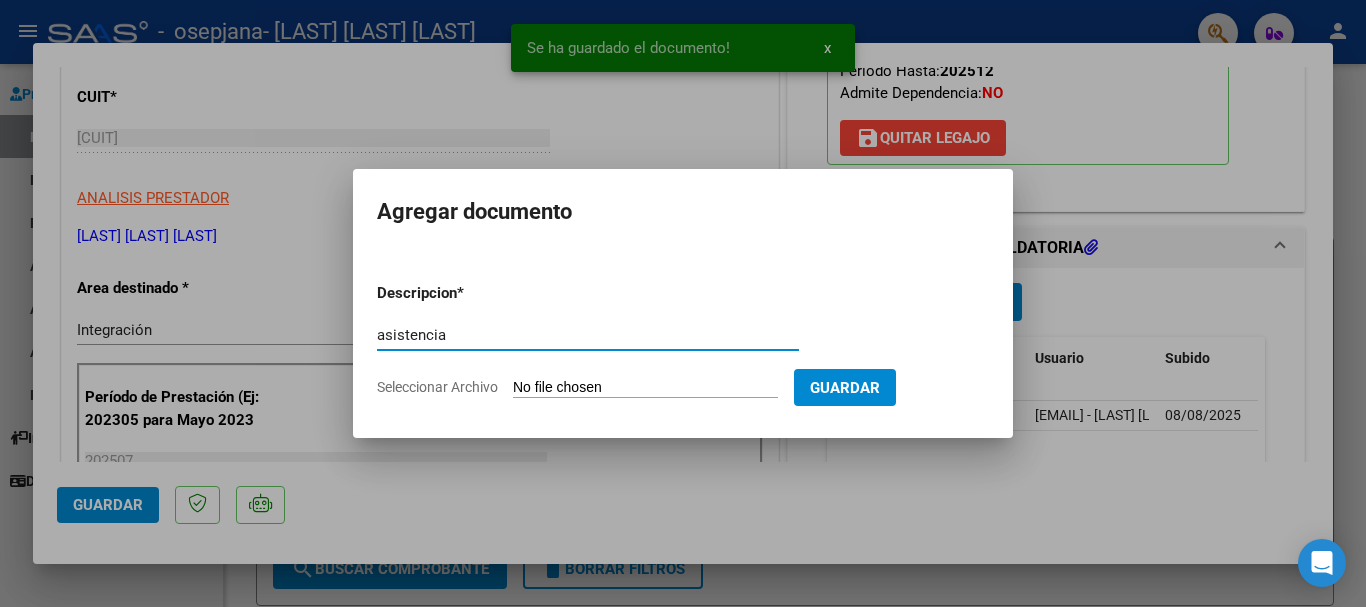 type on "asistencia" 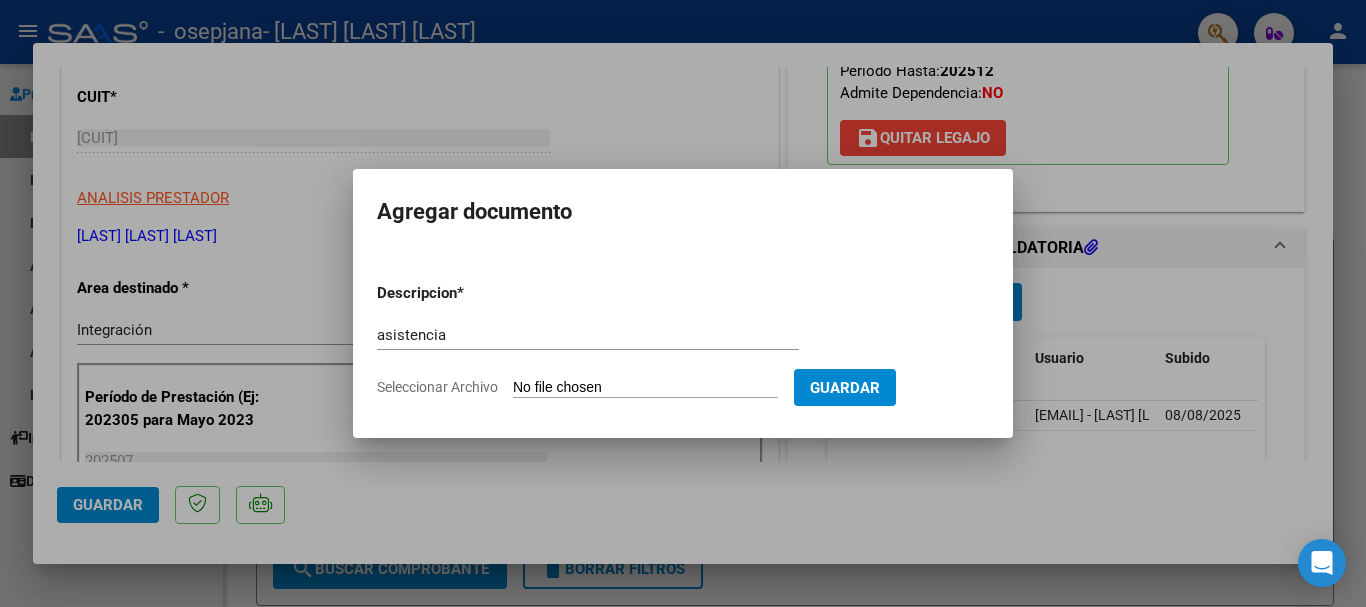 type on "C:\fakepath\[FILENAME].pdf" 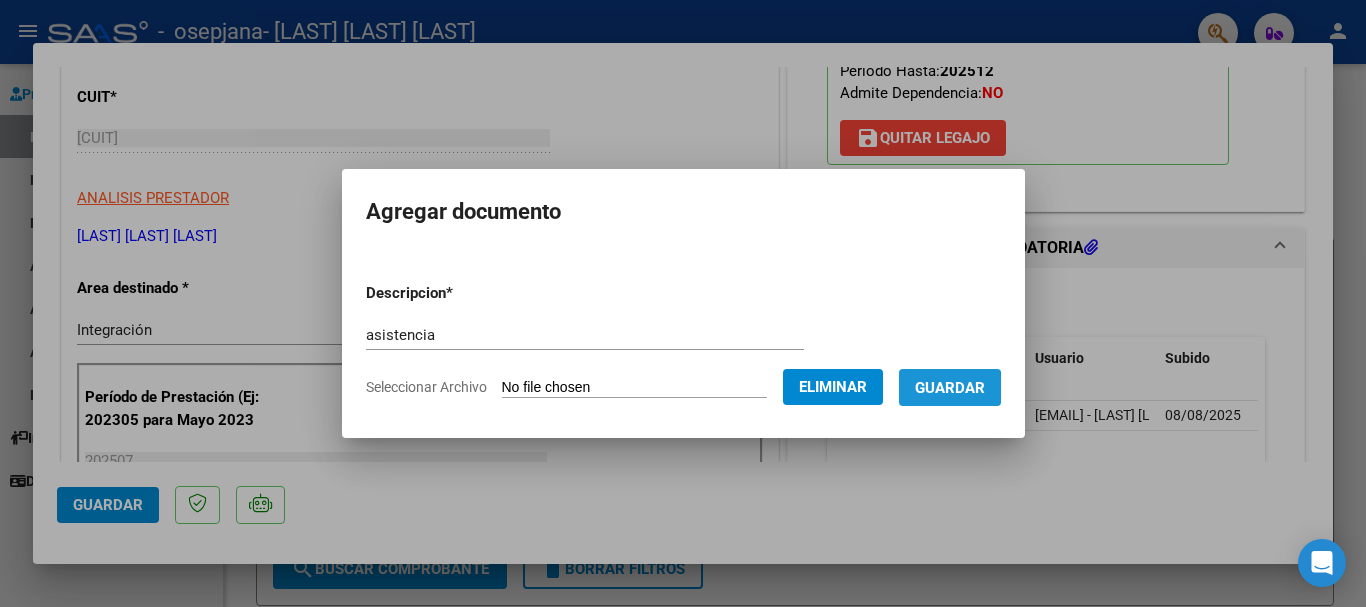 click on "Guardar" at bounding box center [950, 388] 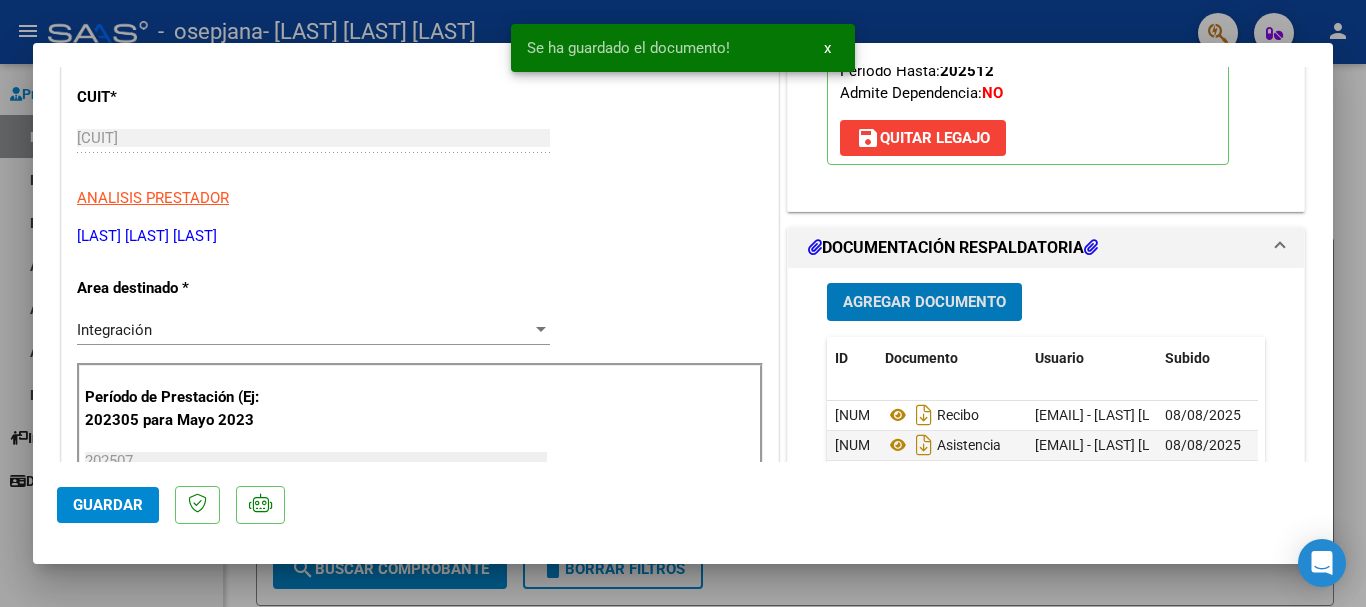 click on "Agregar Documento" at bounding box center [924, 303] 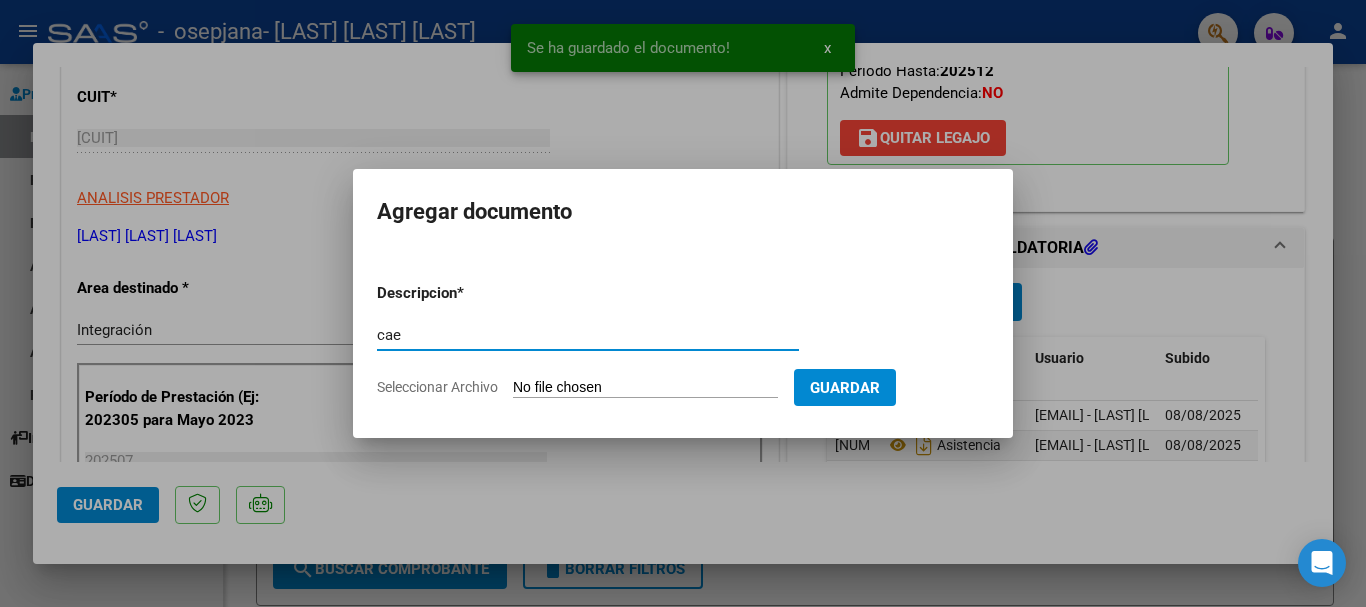 type on "cae" 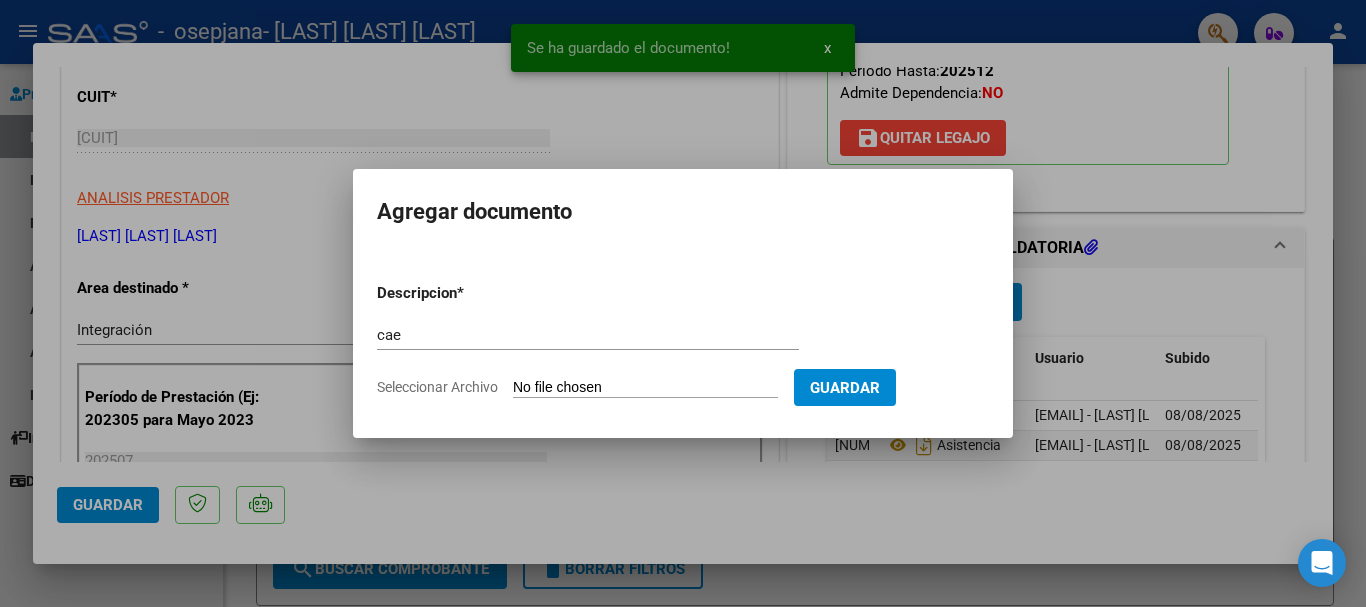click on "Seleccionar Archivo" at bounding box center (645, 388) 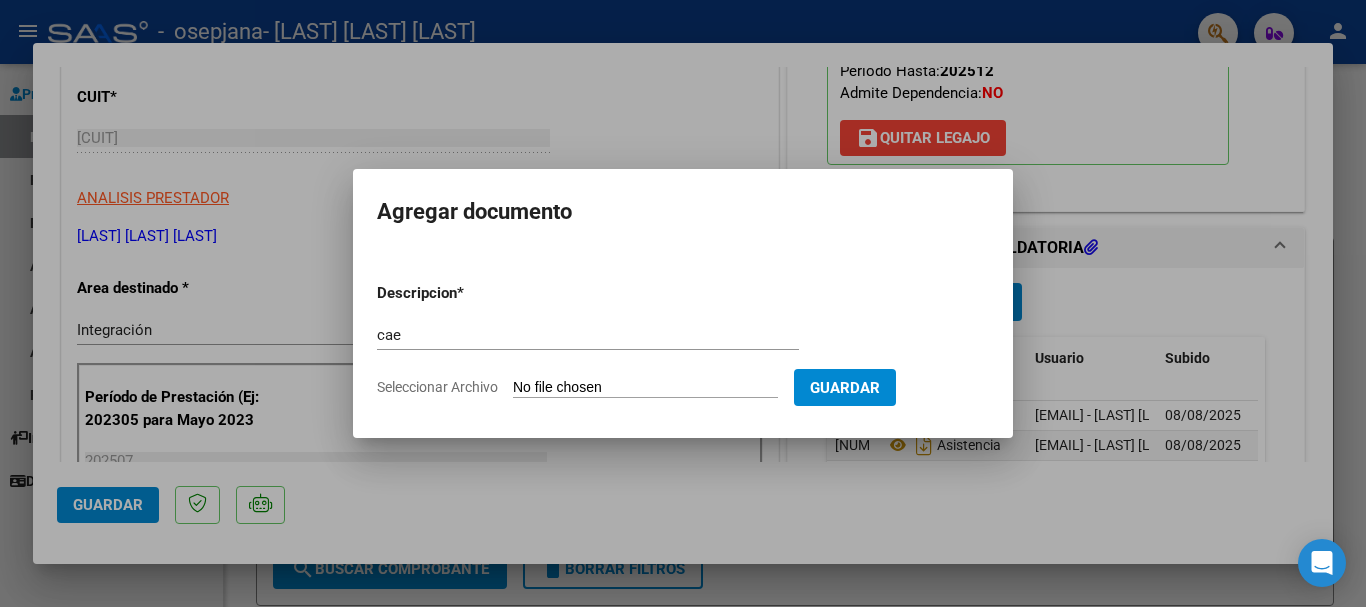 type on "C:\fakepath\cae.pdf" 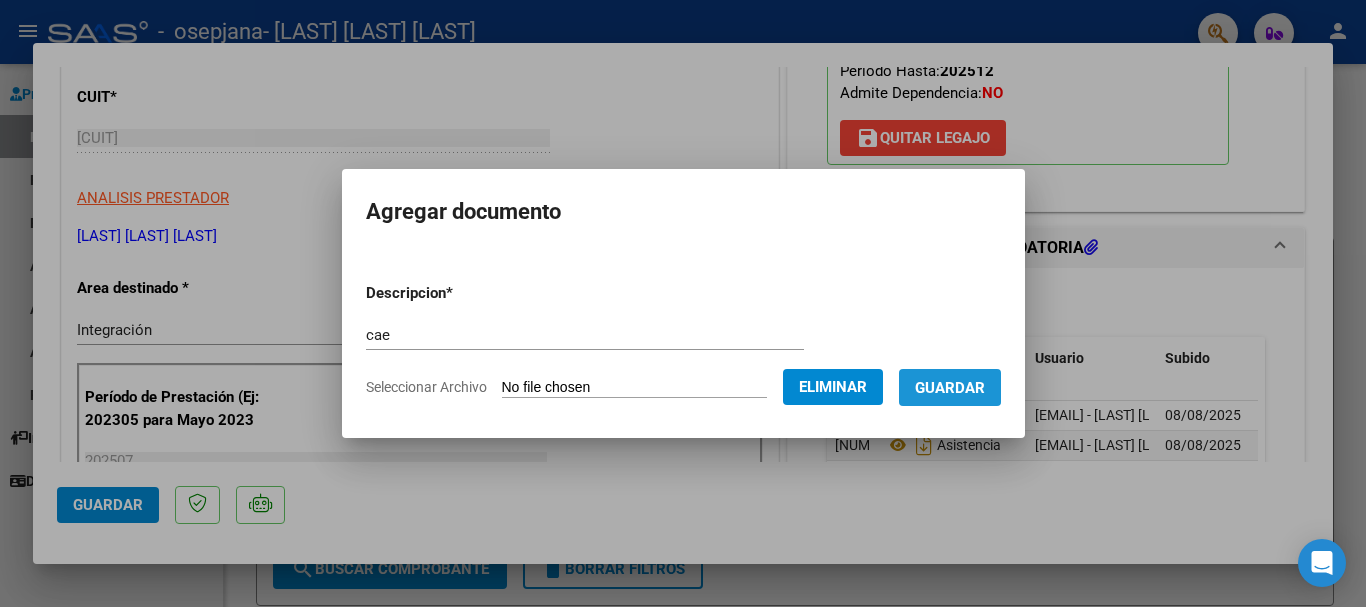 click on "Guardar" at bounding box center [950, 387] 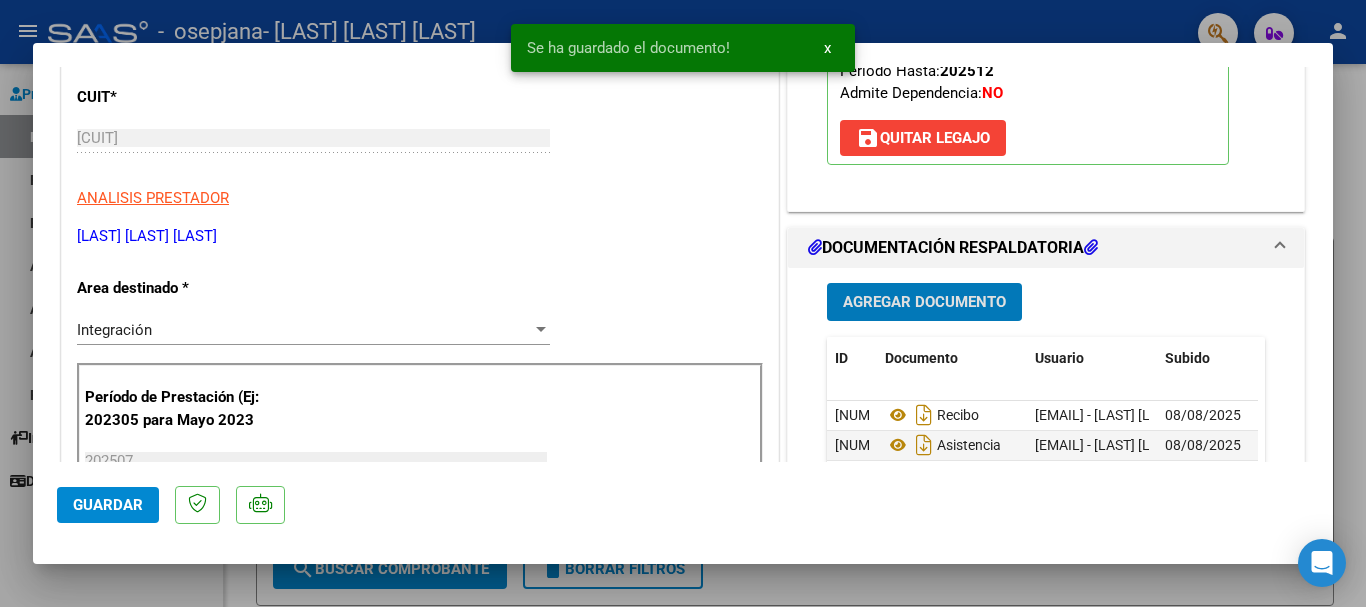 click on "Guardar" 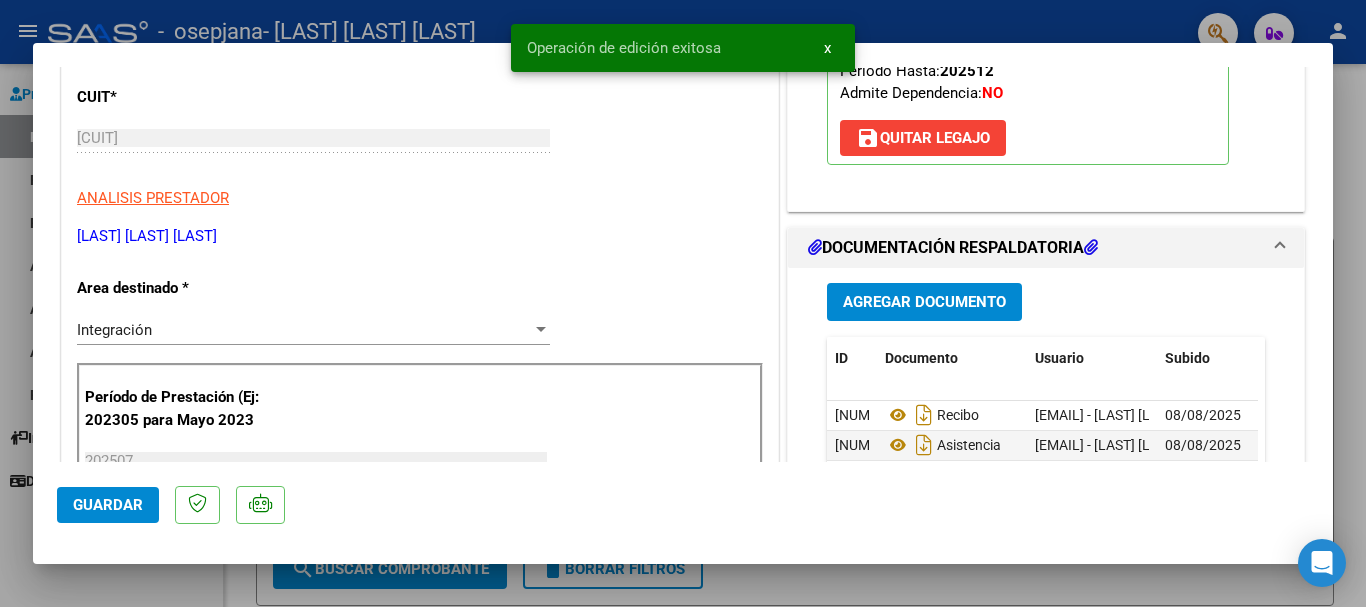 scroll, scrollTop: 0, scrollLeft: 0, axis: both 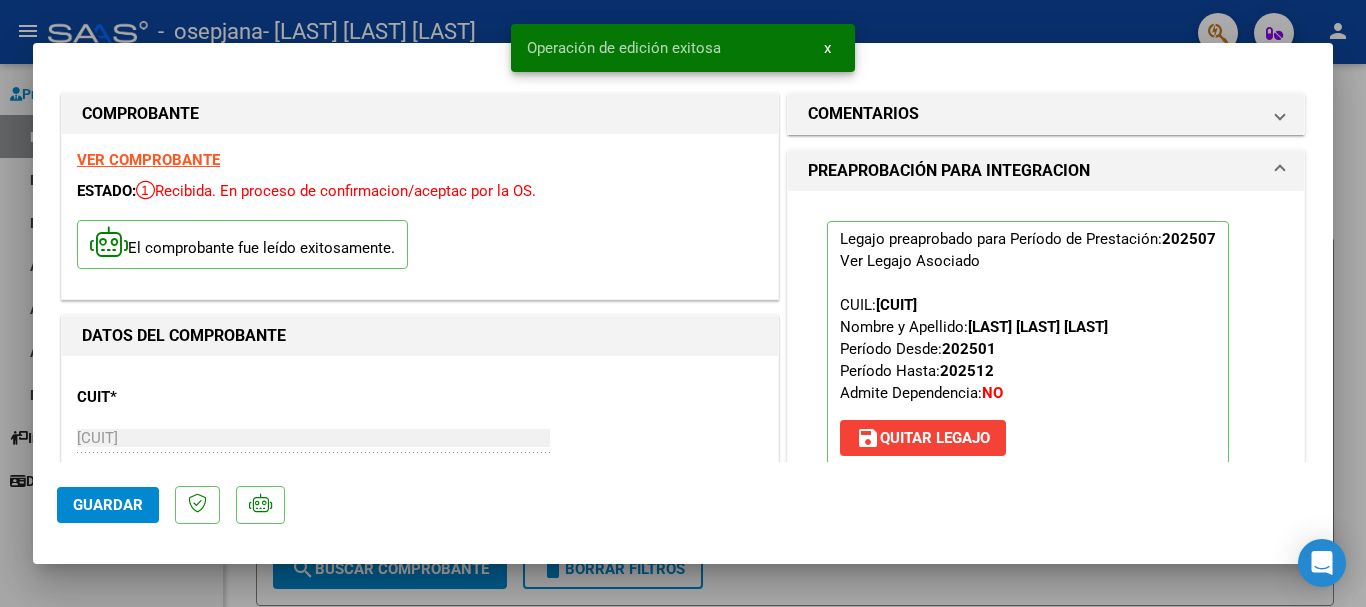 click at bounding box center [683, 303] 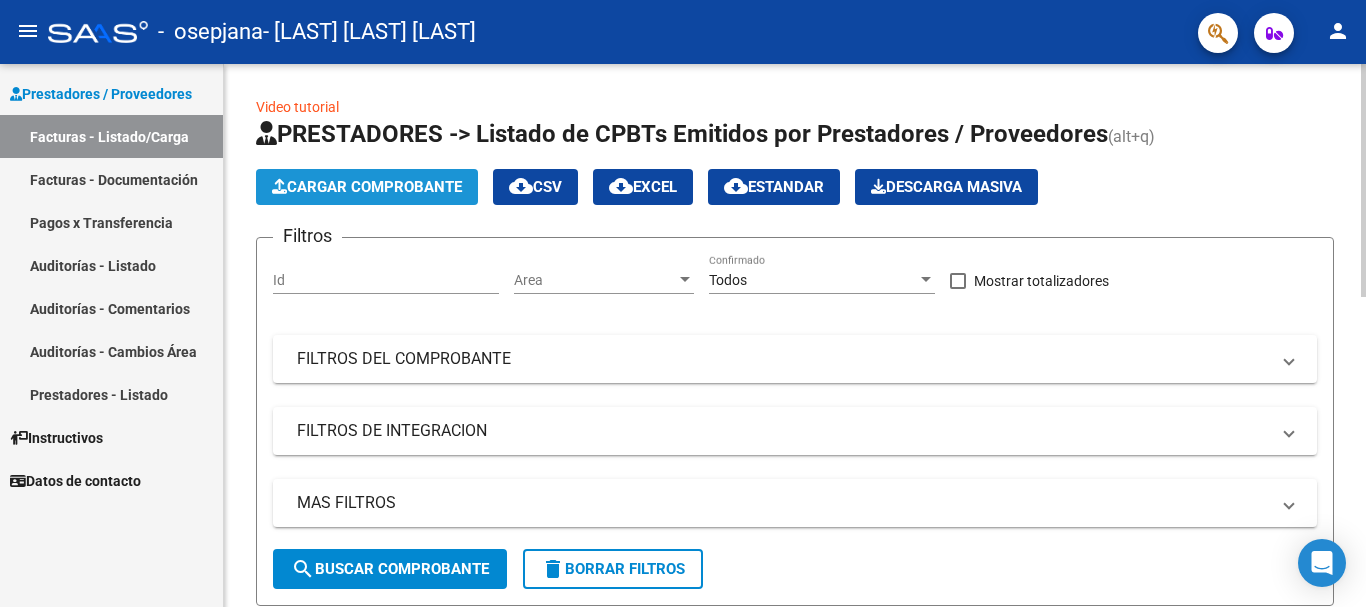 click on "Cargar Comprobante" 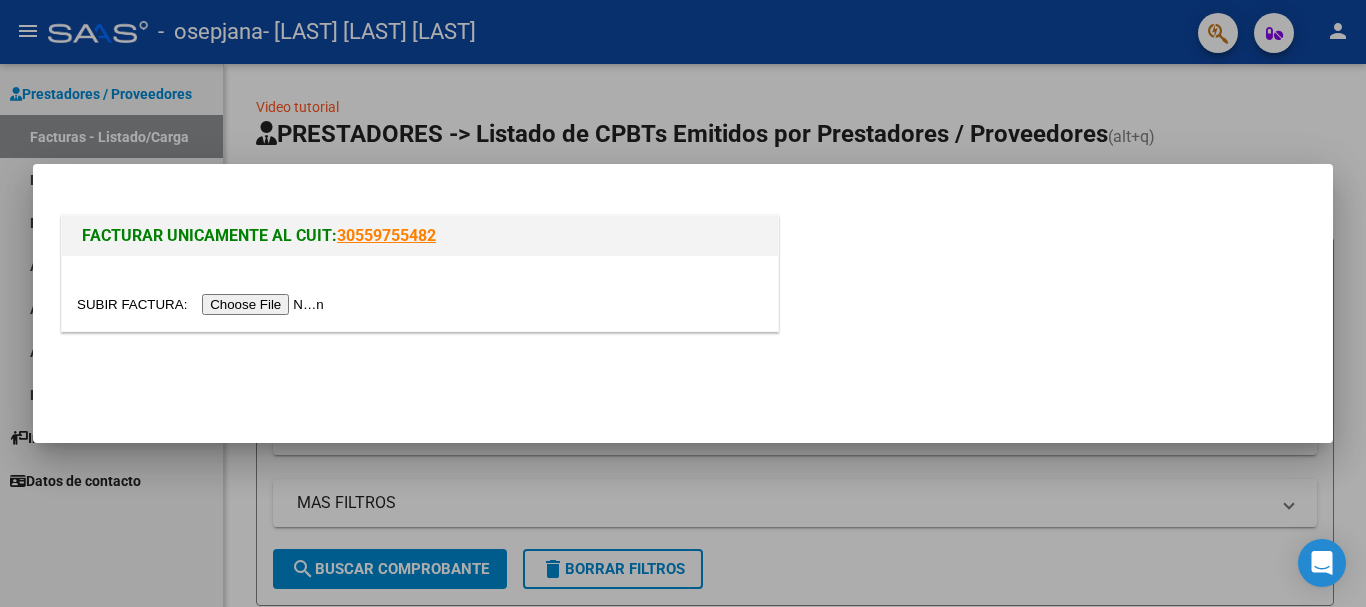 click at bounding box center [203, 304] 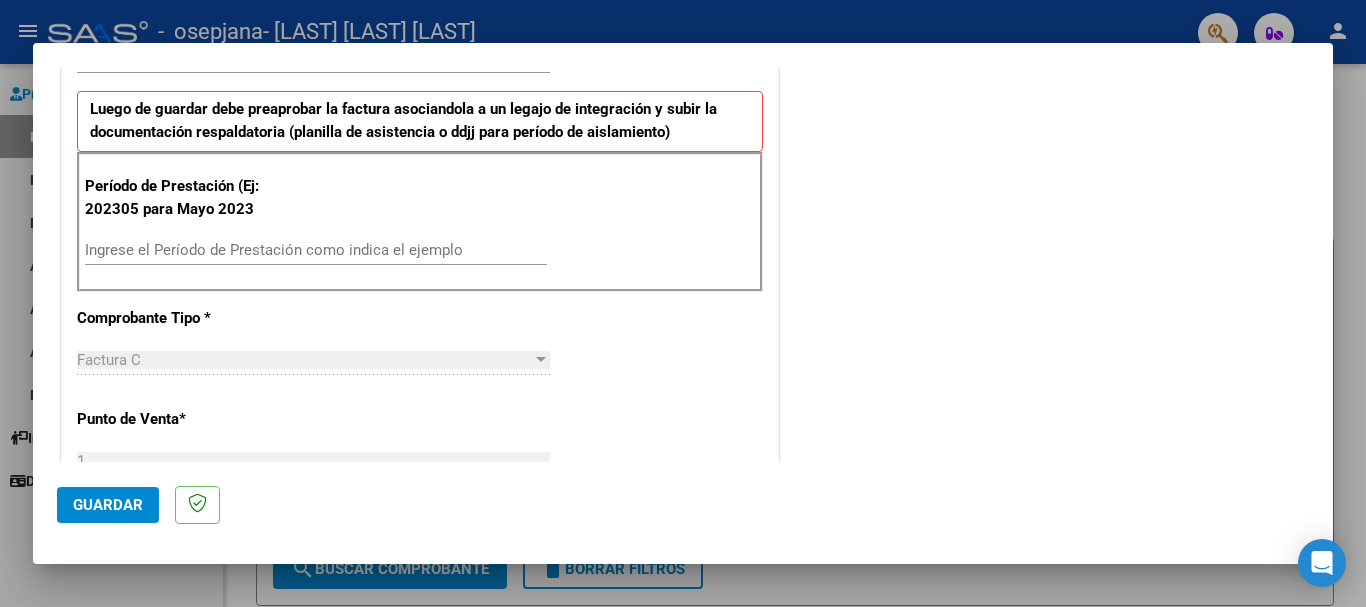 scroll, scrollTop: 500, scrollLeft: 0, axis: vertical 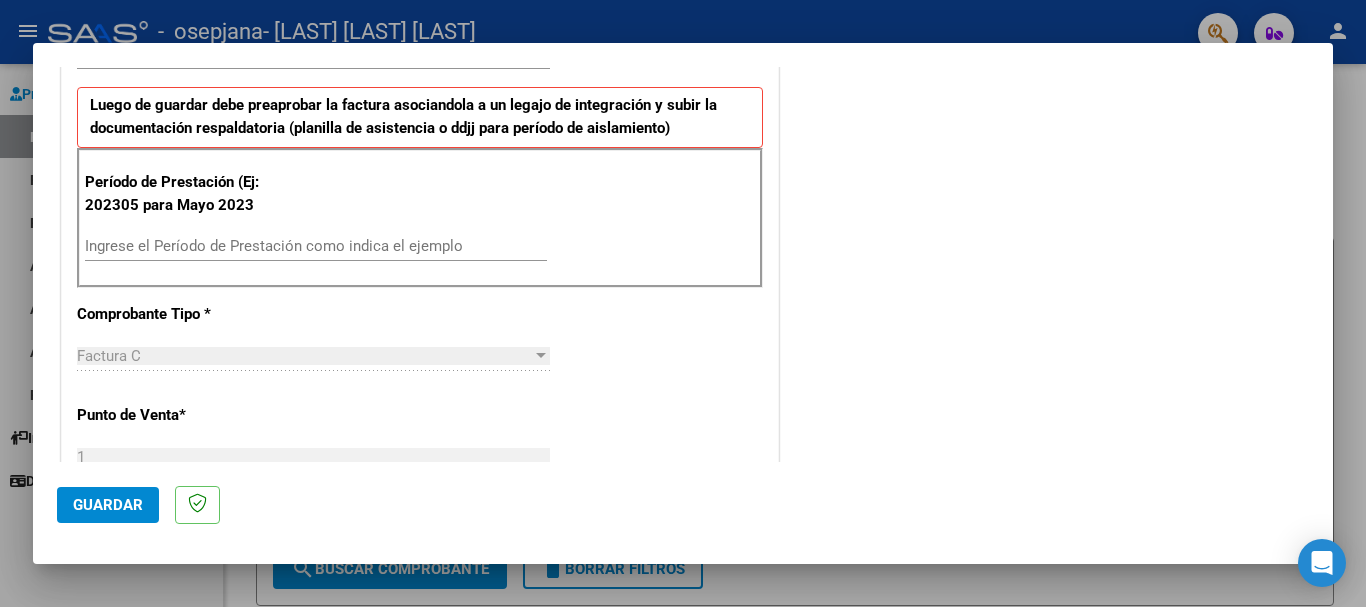 click on "Ingrese el Período de Prestación como indica el ejemplo" at bounding box center (316, 246) 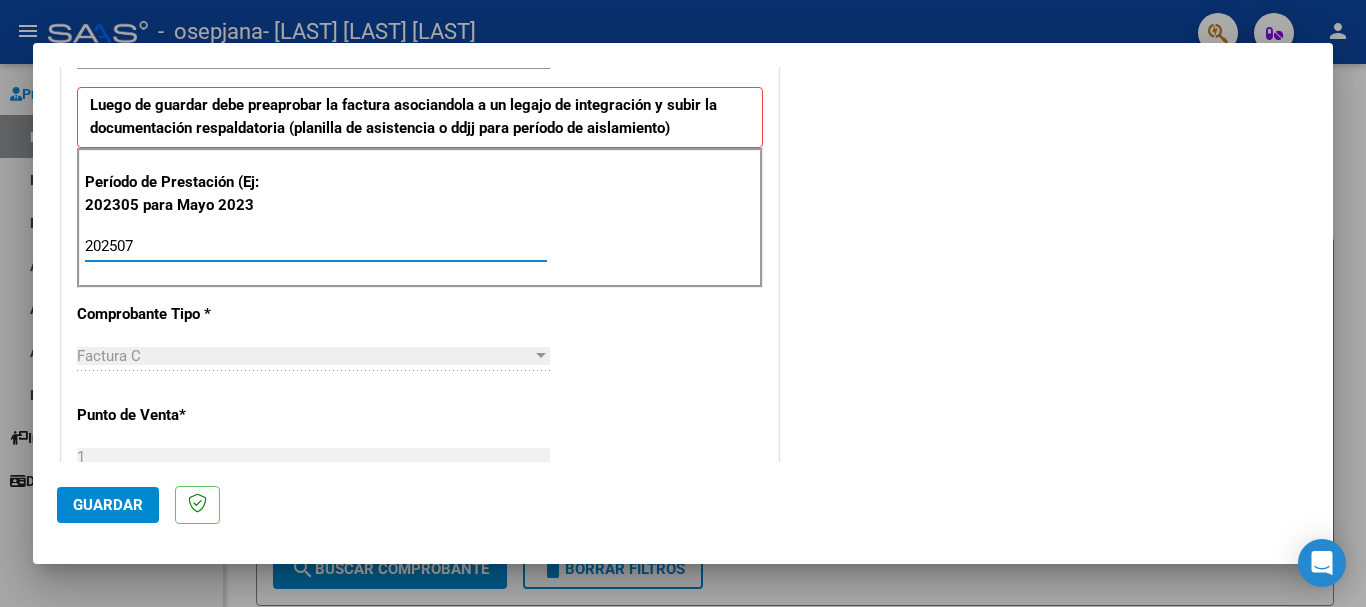 type on "202507" 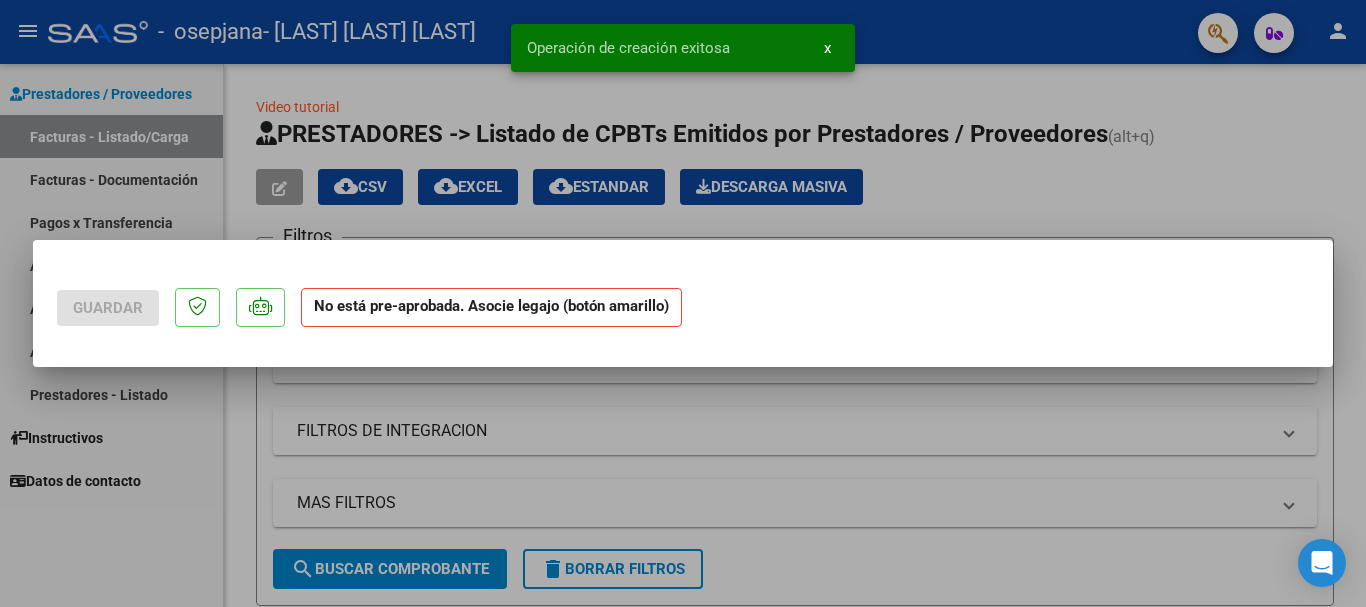 scroll, scrollTop: 0, scrollLeft: 0, axis: both 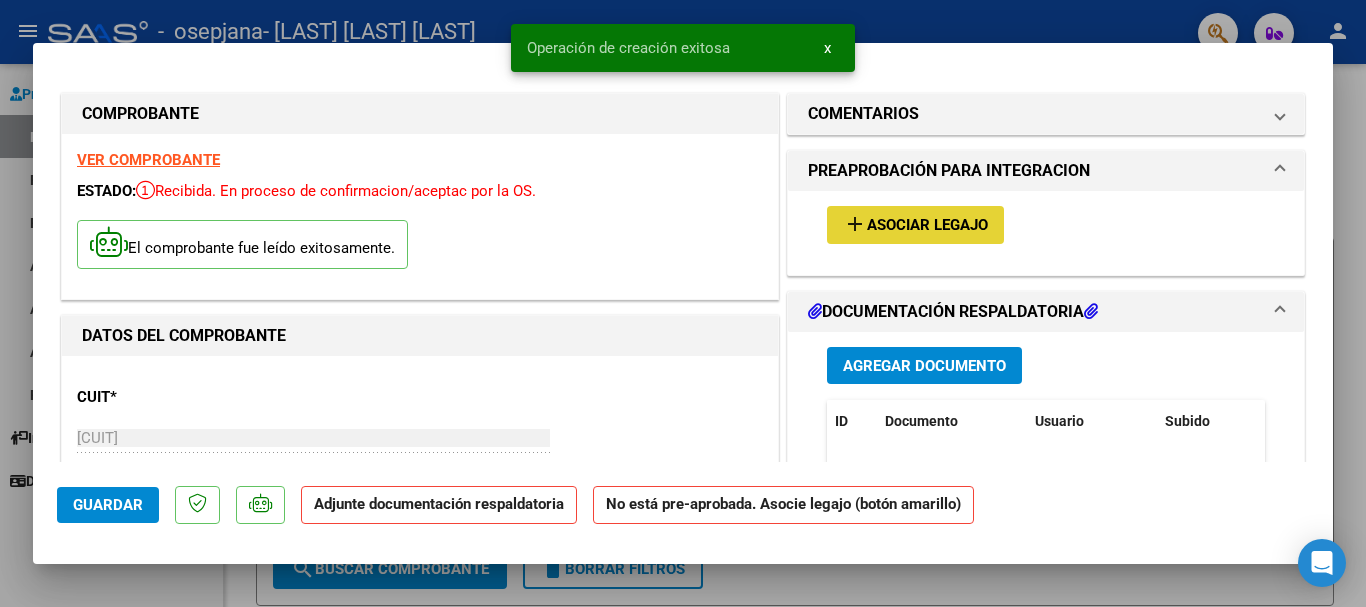 click on "Asociar Legajo" at bounding box center (927, 226) 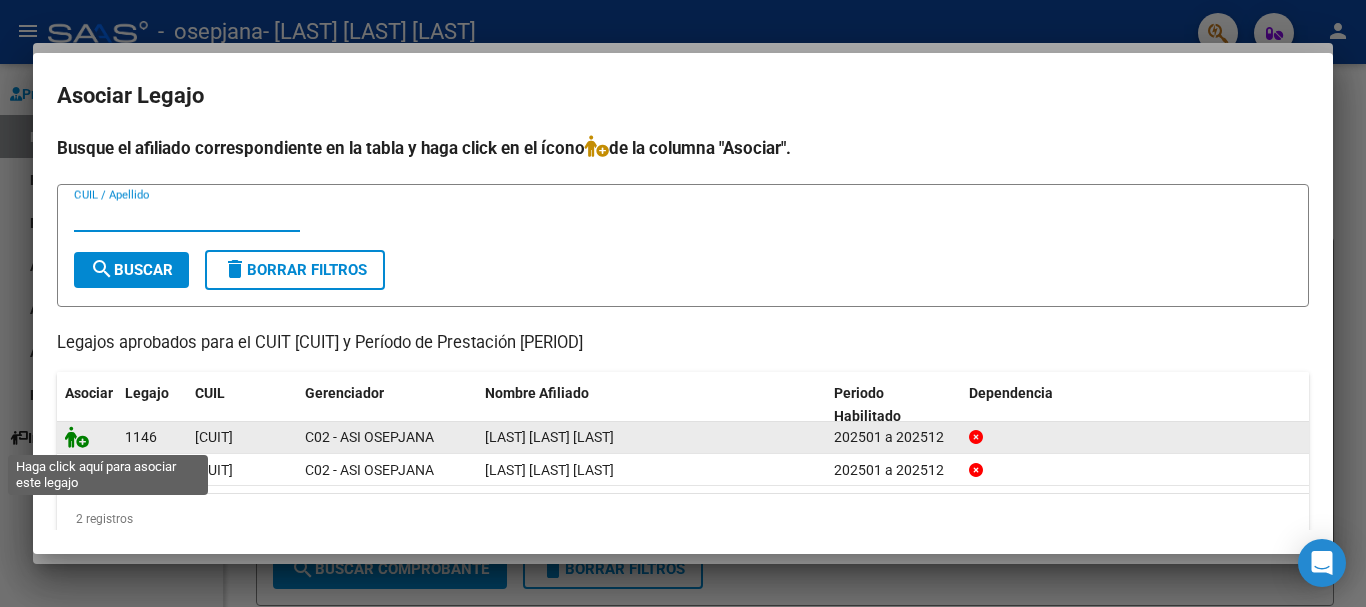 click 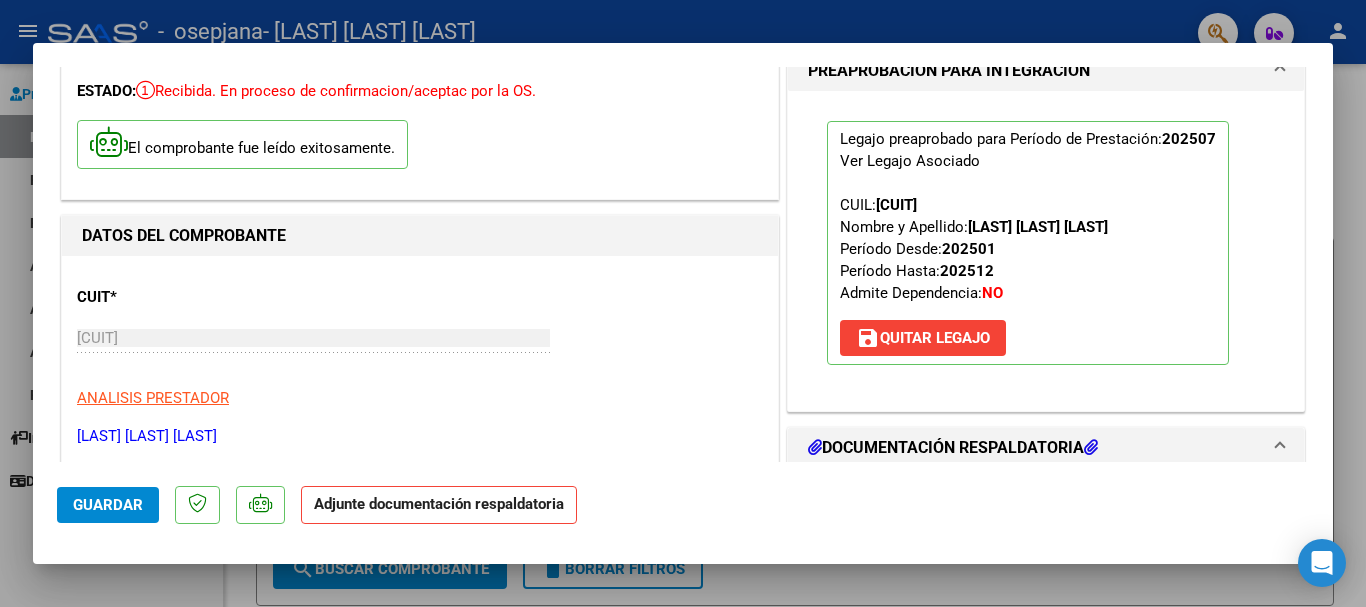 scroll, scrollTop: 300, scrollLeft: 0, axis: vertical 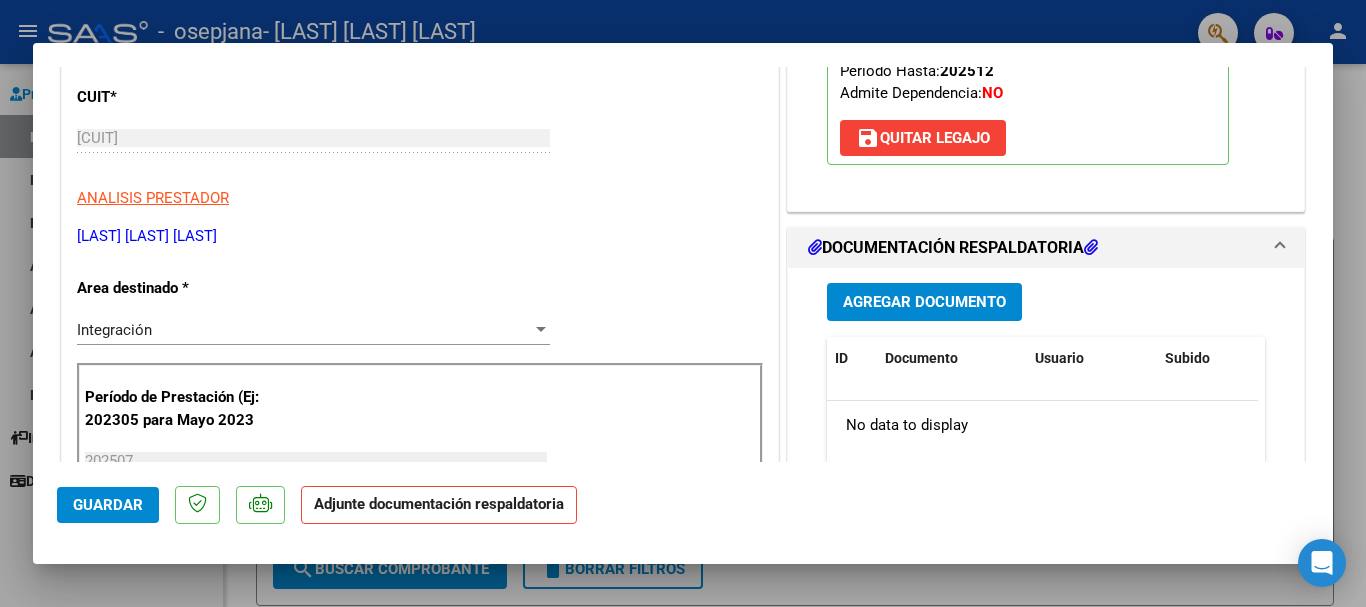 click on "Agregar Documento" at bounding box center (924, 303) 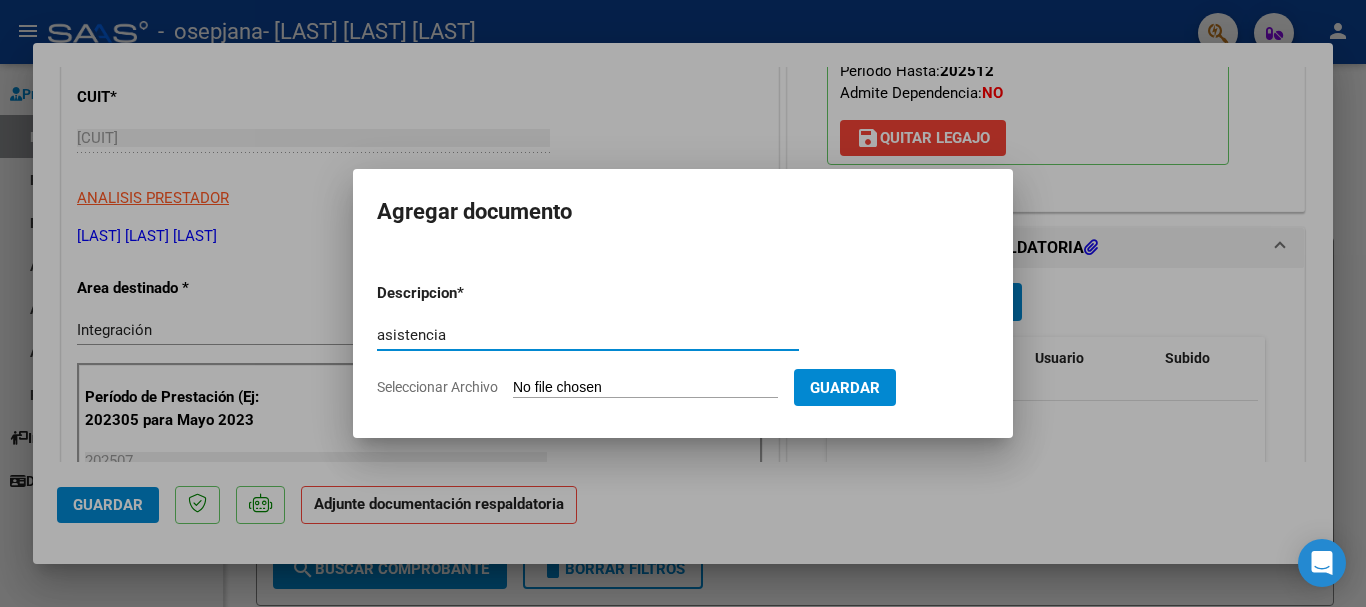 type on "asistencia" 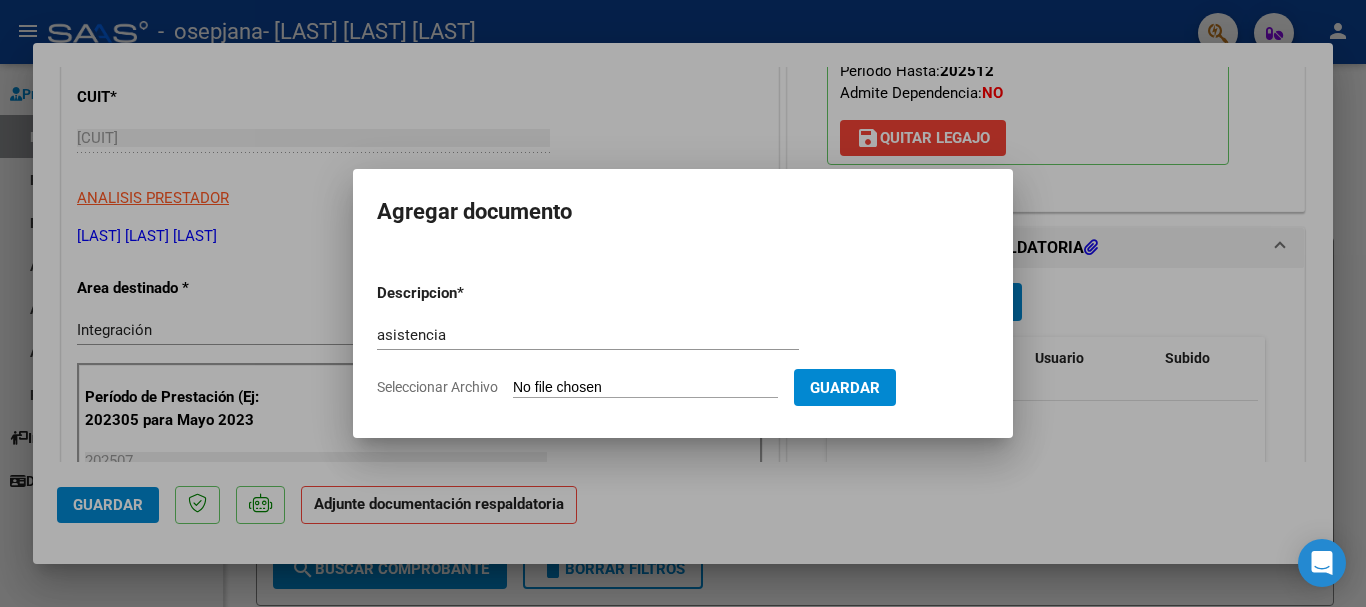 type on "C:\fakepath\asistencia.pdf" 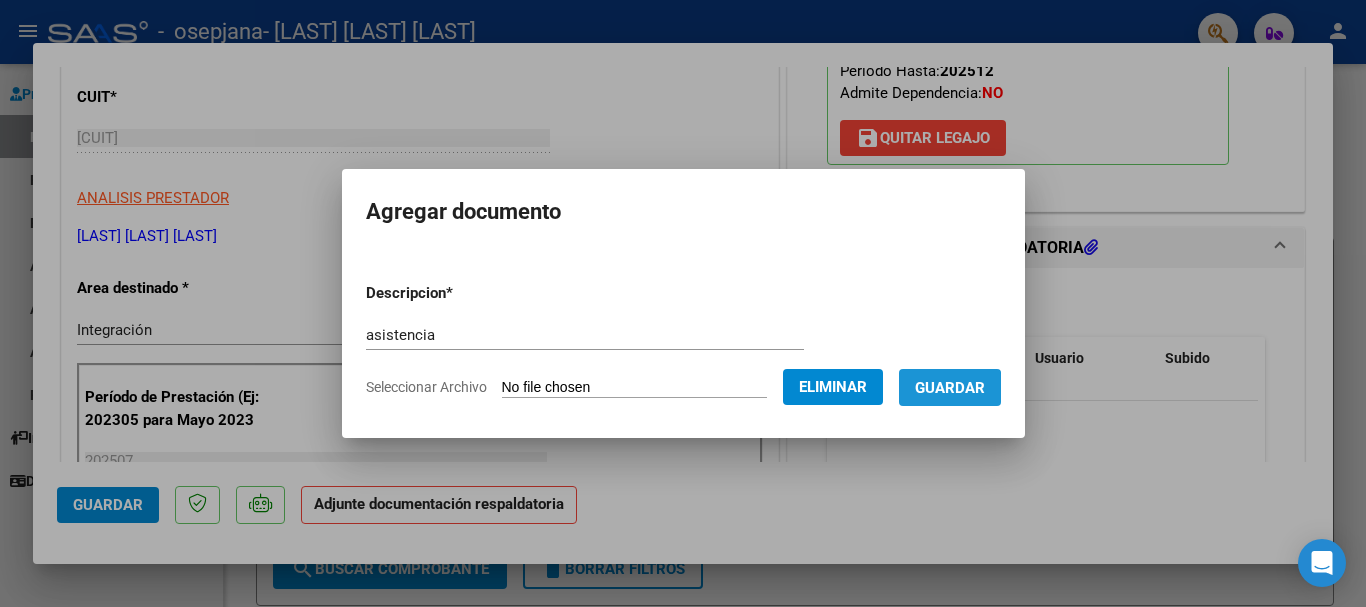 click on "Guardar" at bounding box center (950, 388) 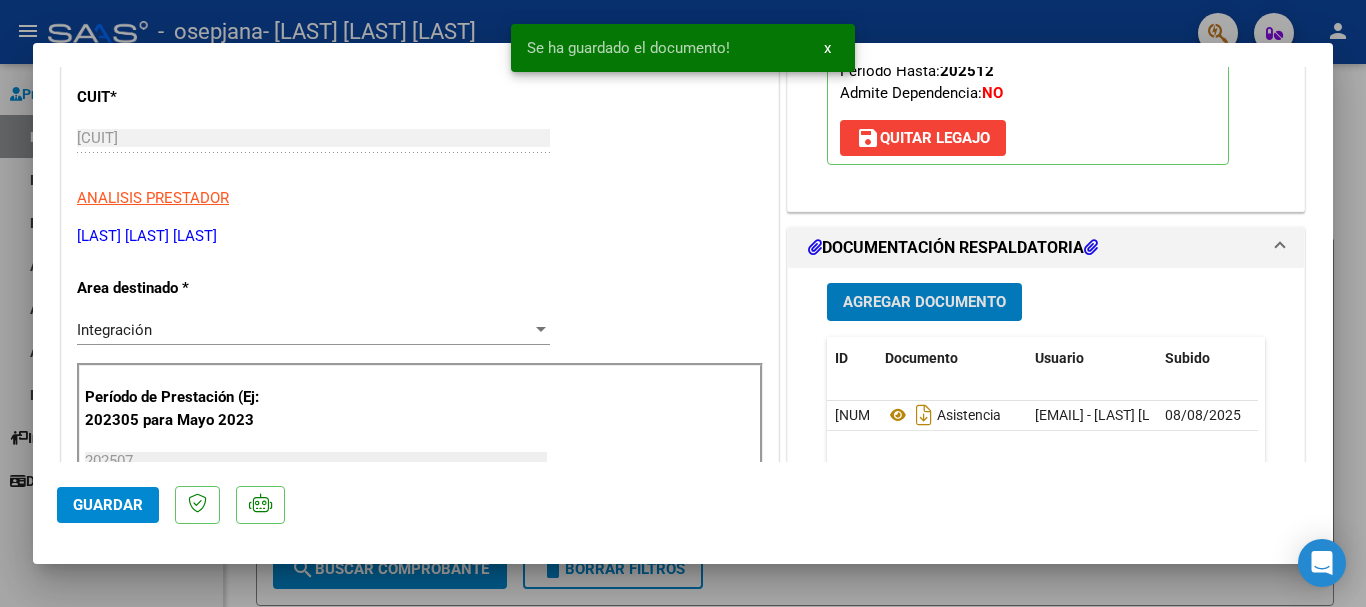 click on "Agregar Documento" at bounding box center (924, 303) 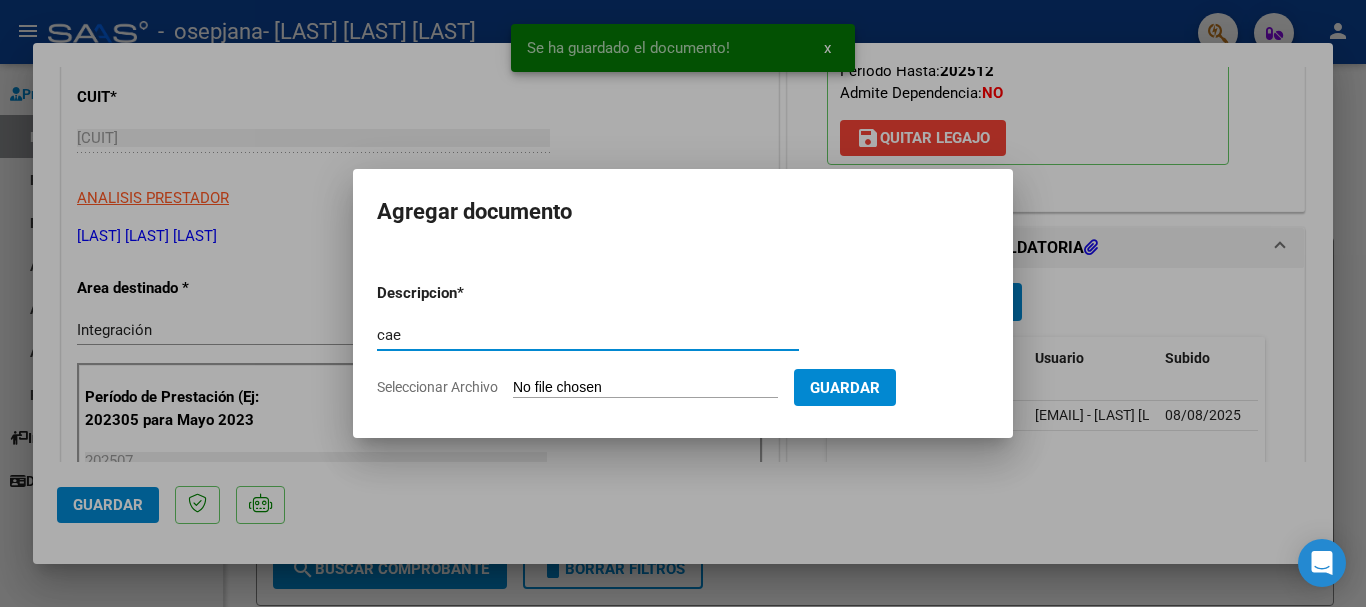 type on "cae" 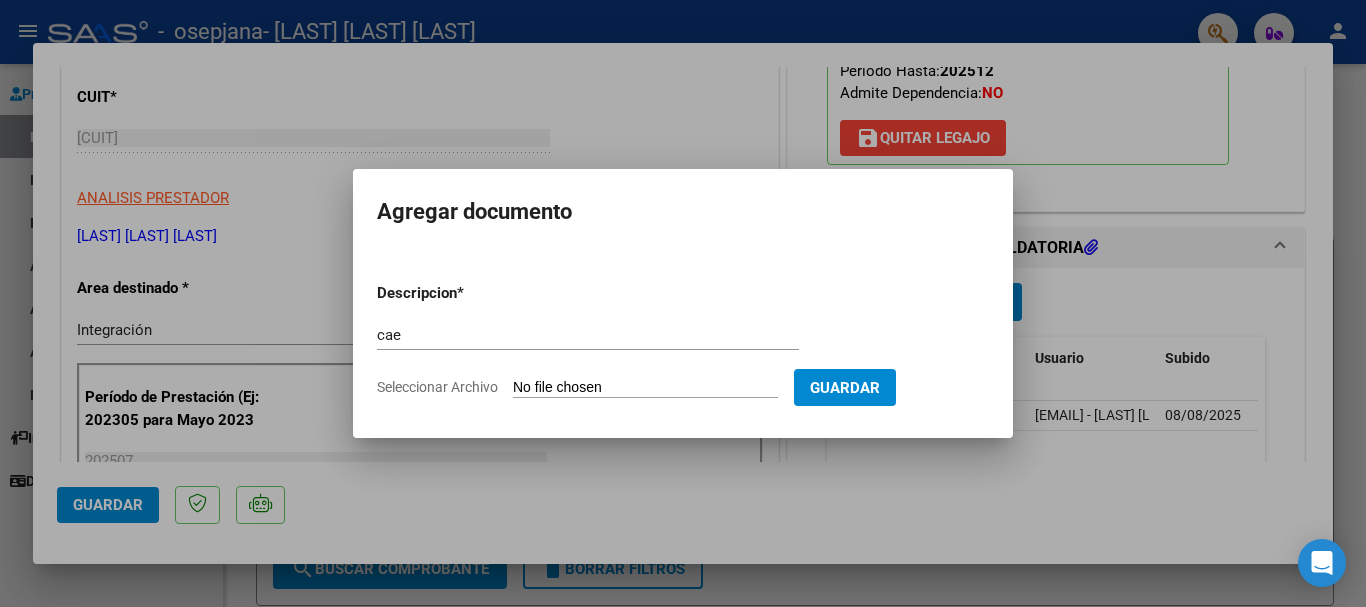 type on "C:\fakepath\cae.pdf" 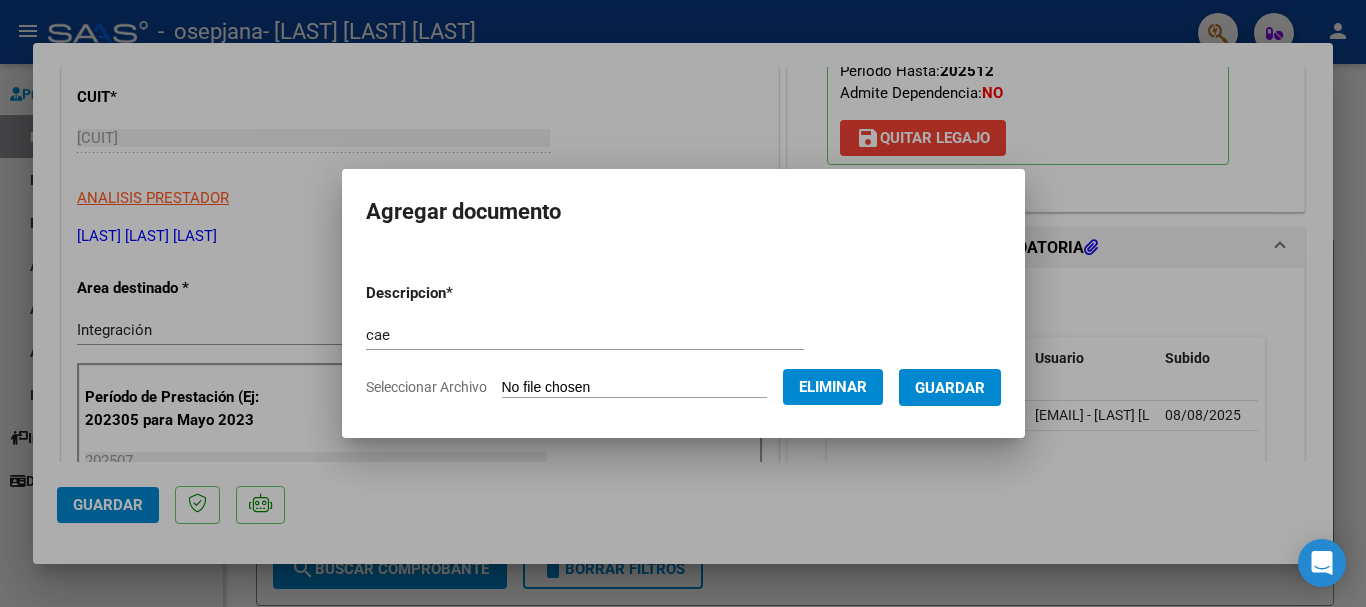 click on "Guardar" at bounding box center (950, 388) 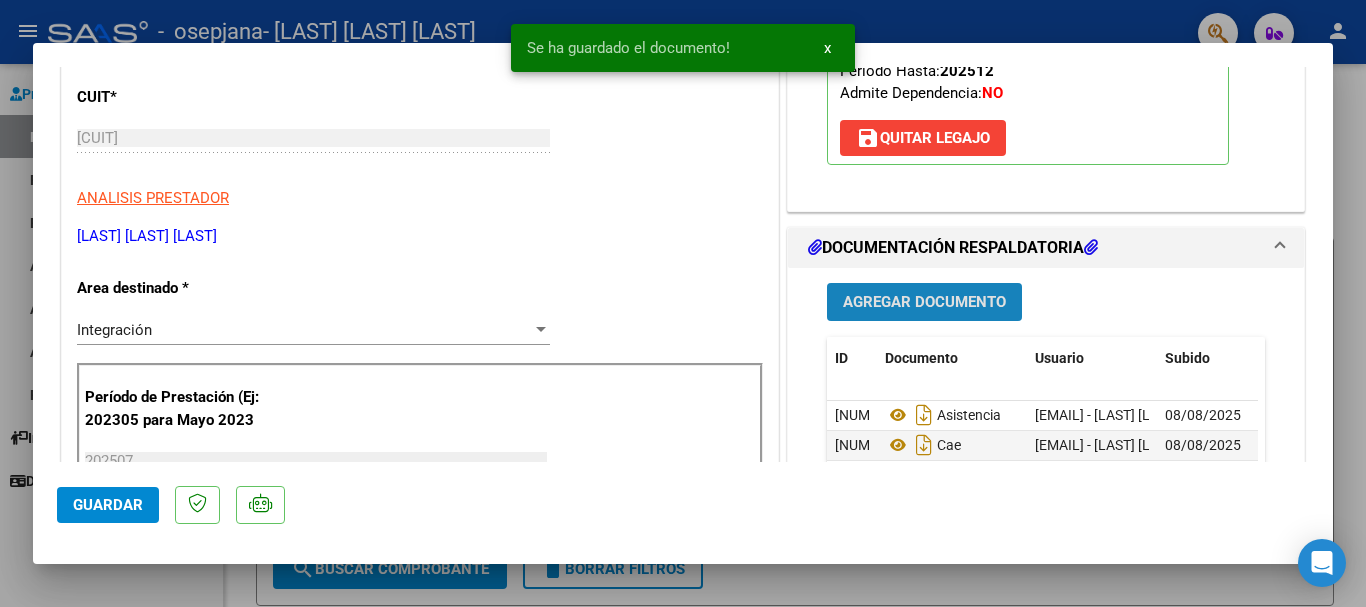 click on "Agregar Documento" at bounding box center (924, 303) 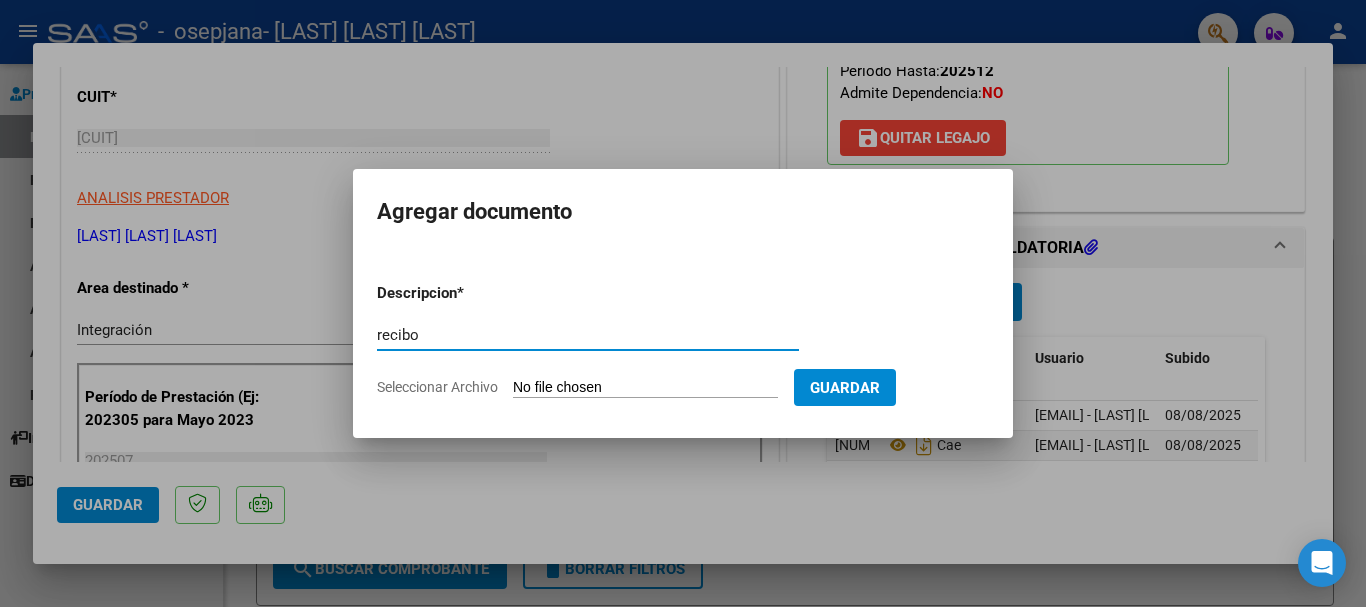 type on "recibo" 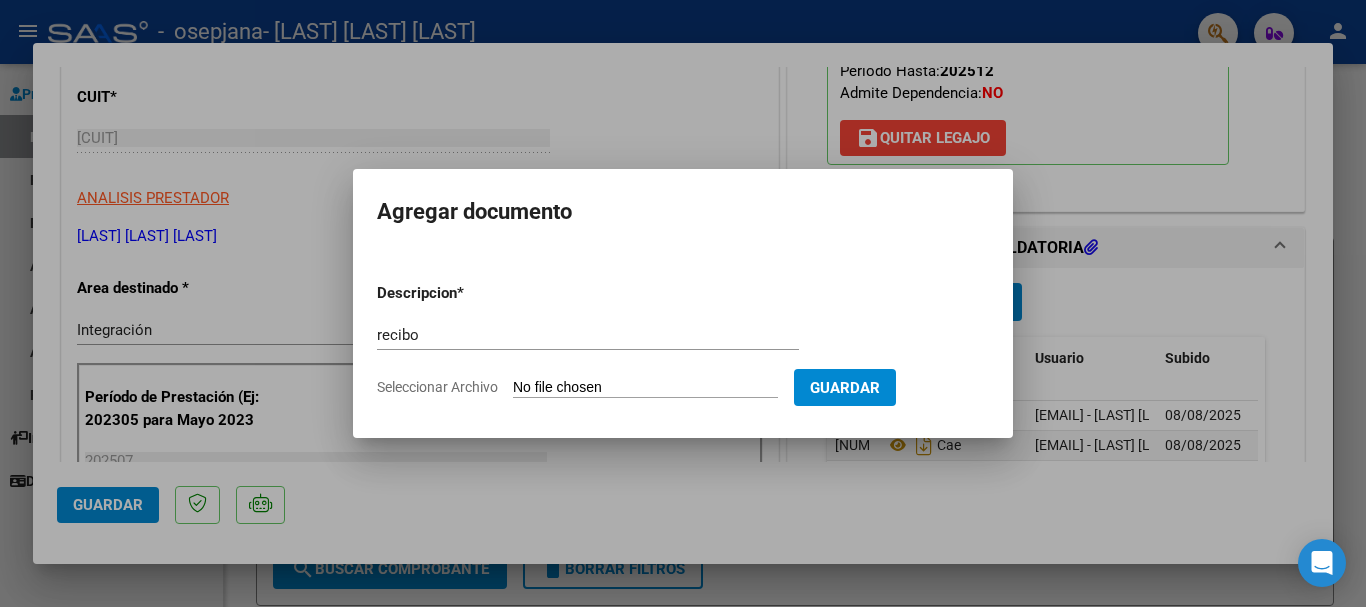 type on "C:\fakepath\[FILENAME].pdf" 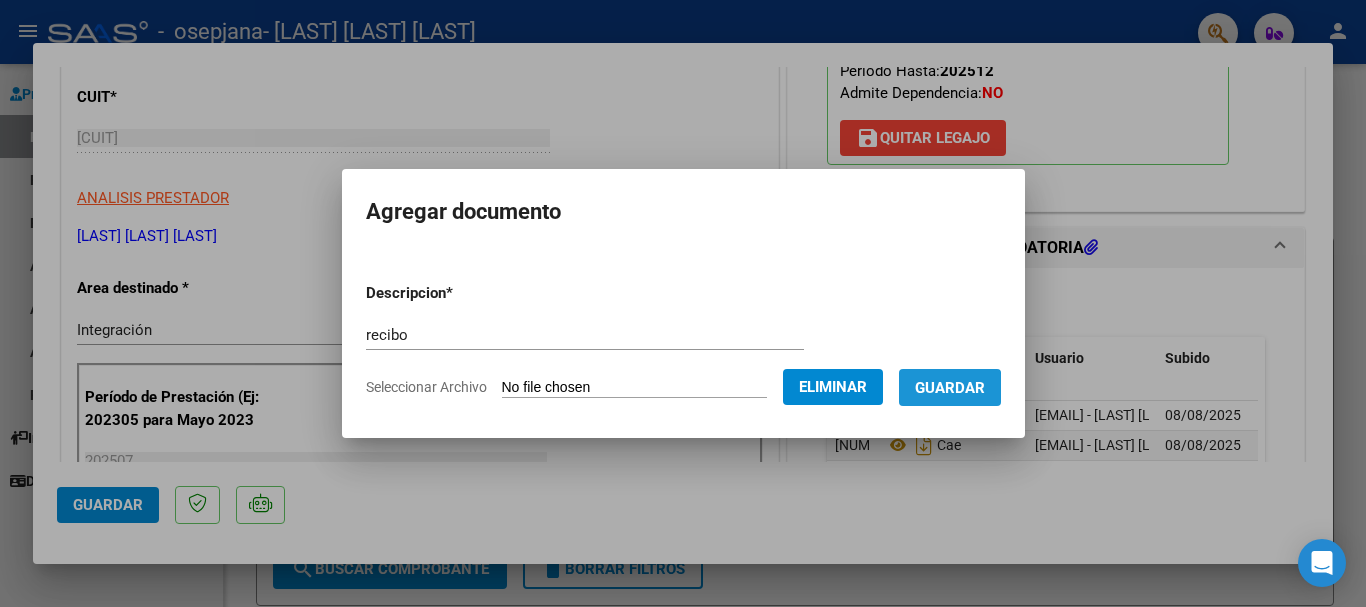 click on "Guardar" at bounding box center (950, 388) 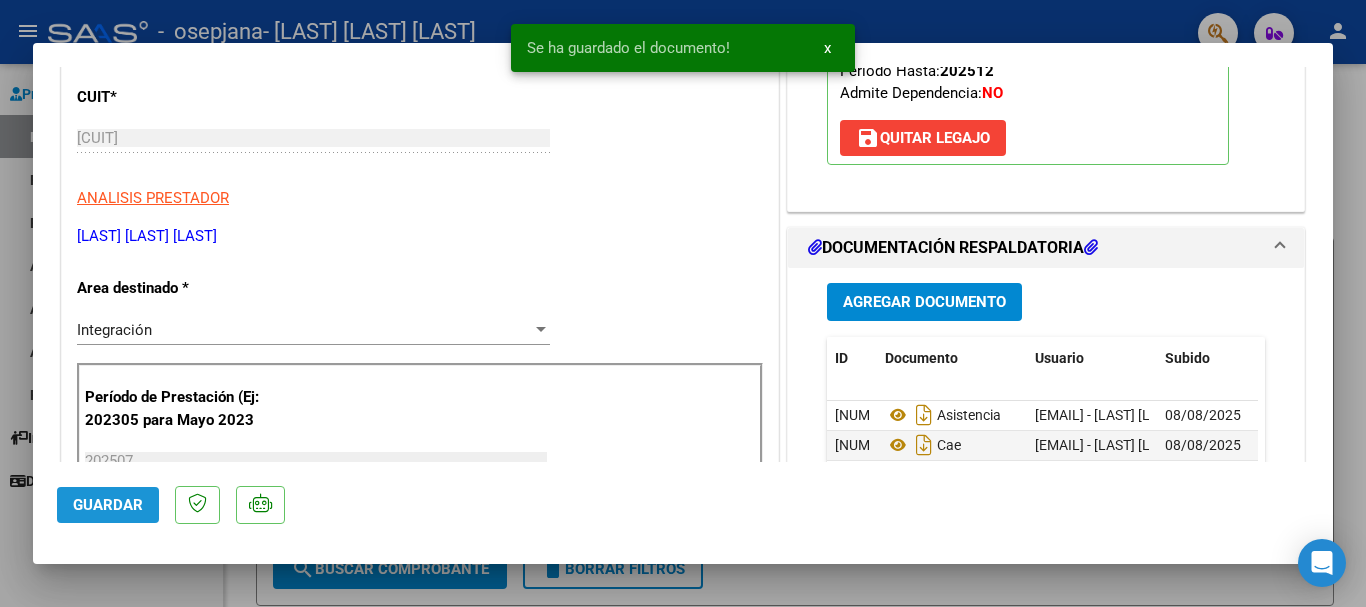 click on "Guardar" 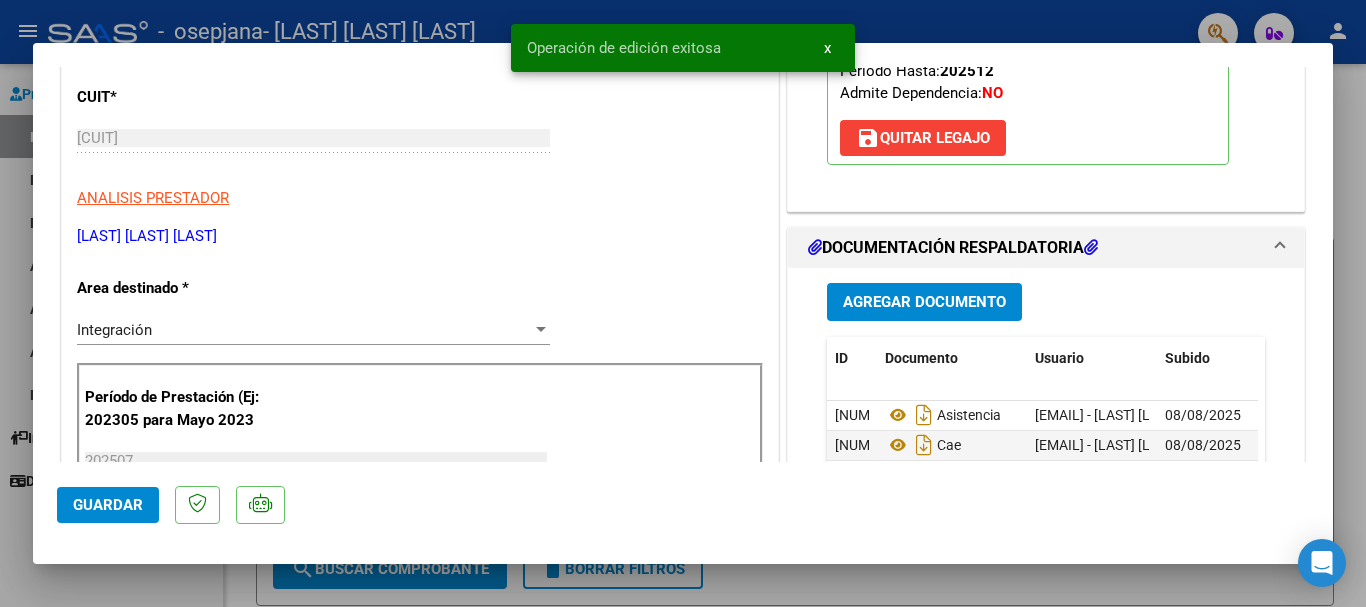 click at bounding box center (683, 303) 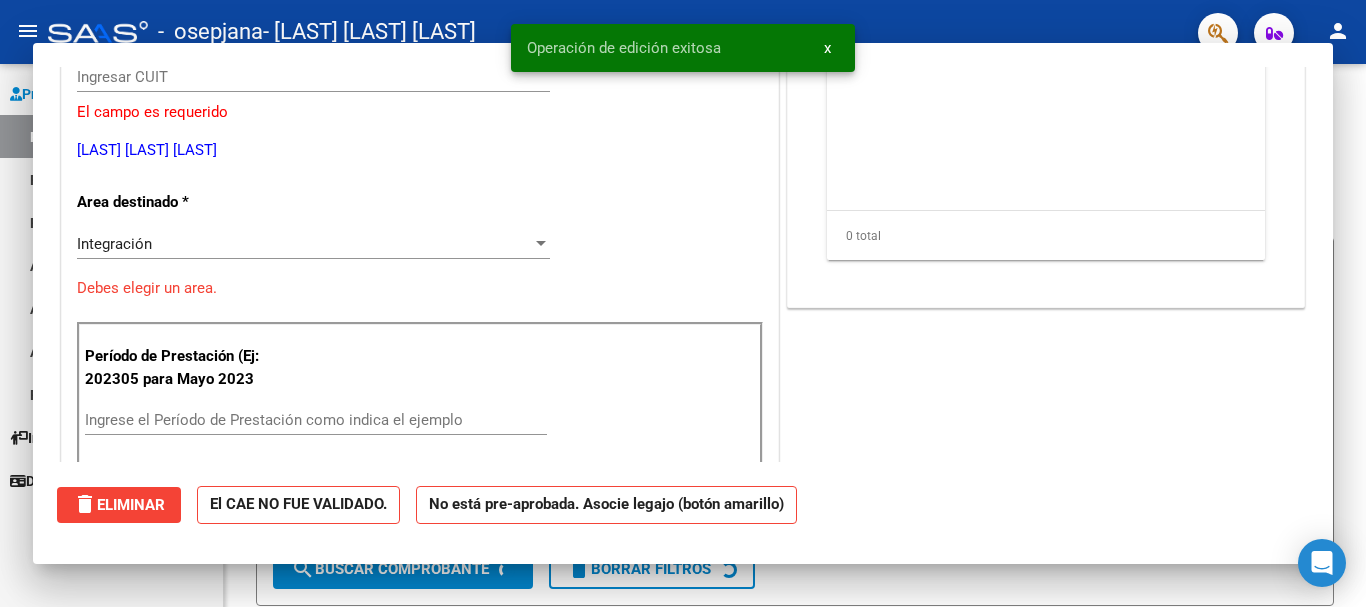 scroll, scrollTop: 0, scrollLeft: 0, axis: both 